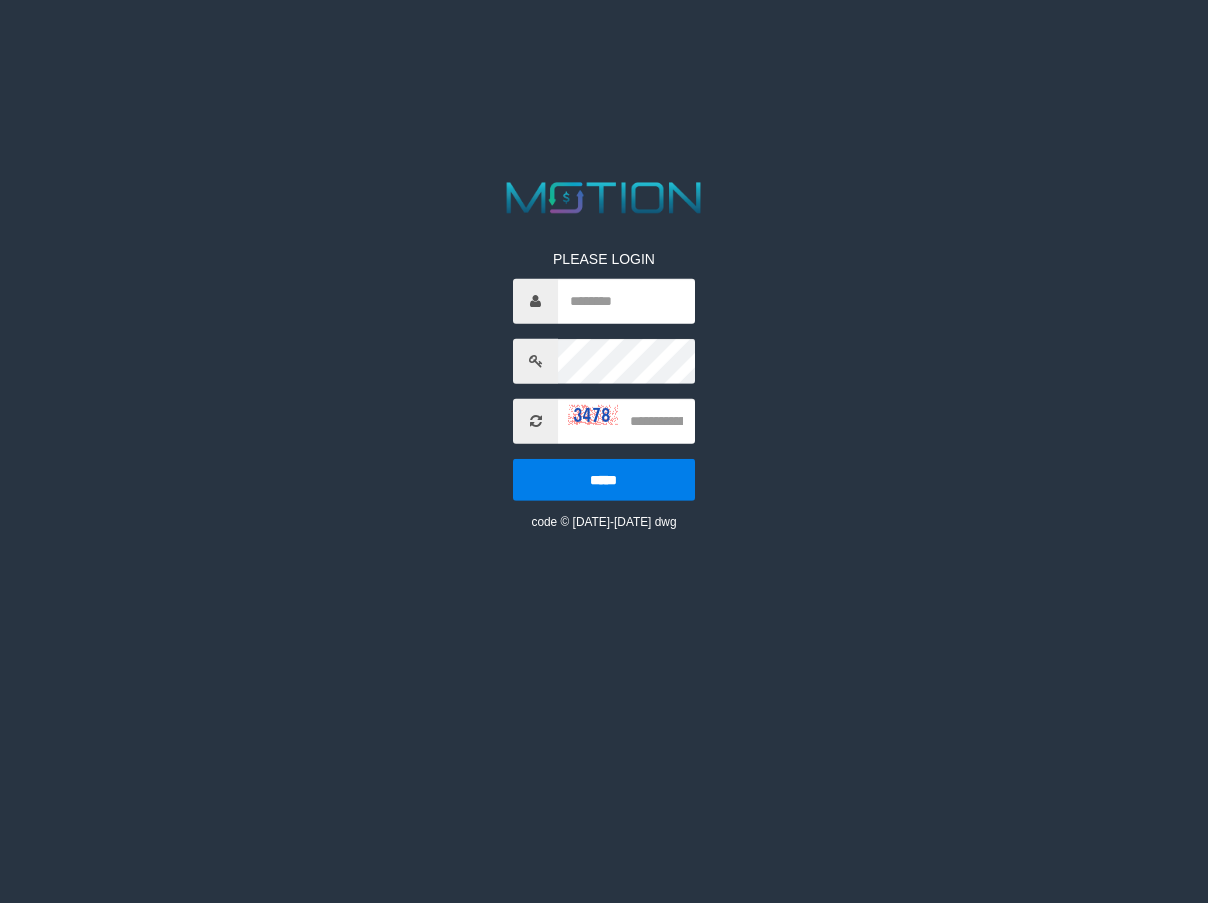 scroll, scrollTop: 0, scrollLeft: 0, axis: both 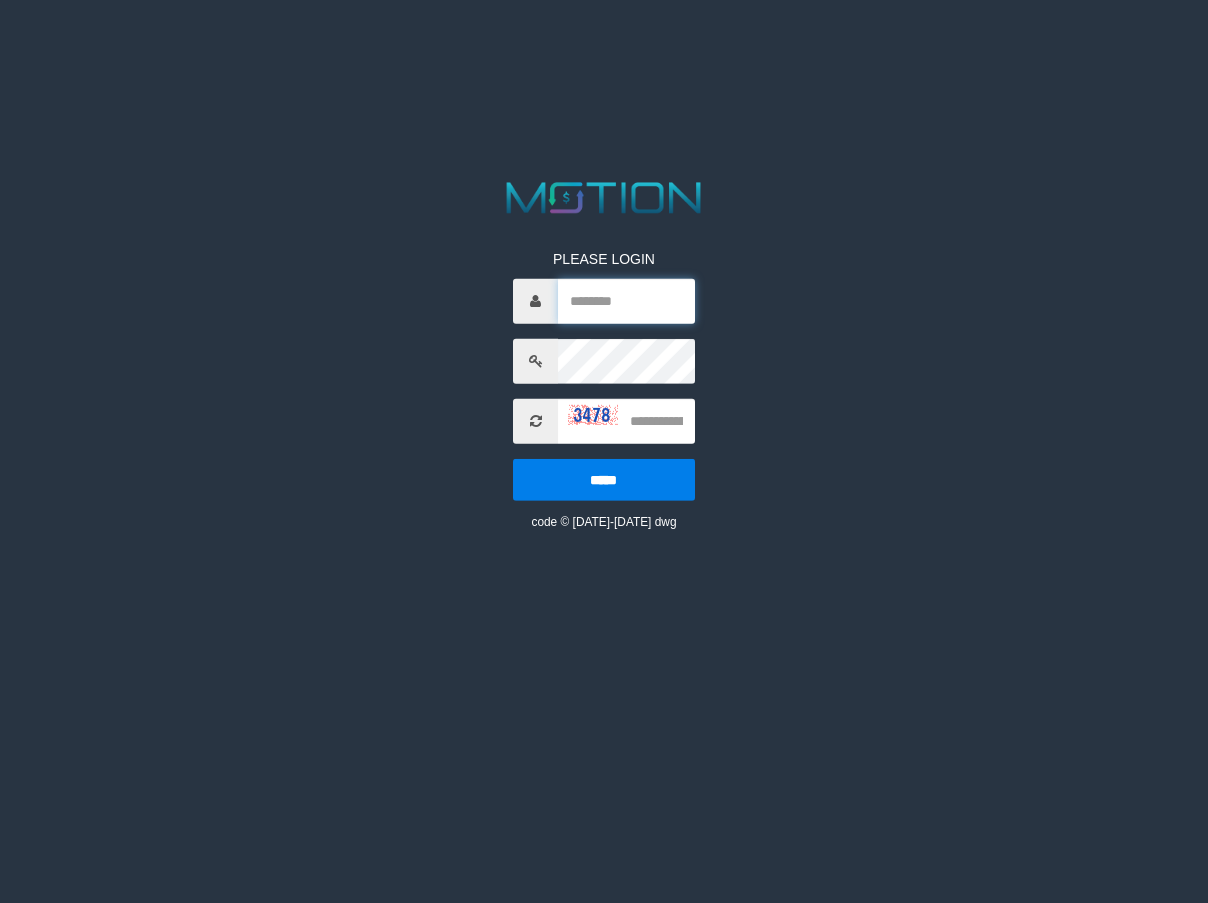type on "*********" 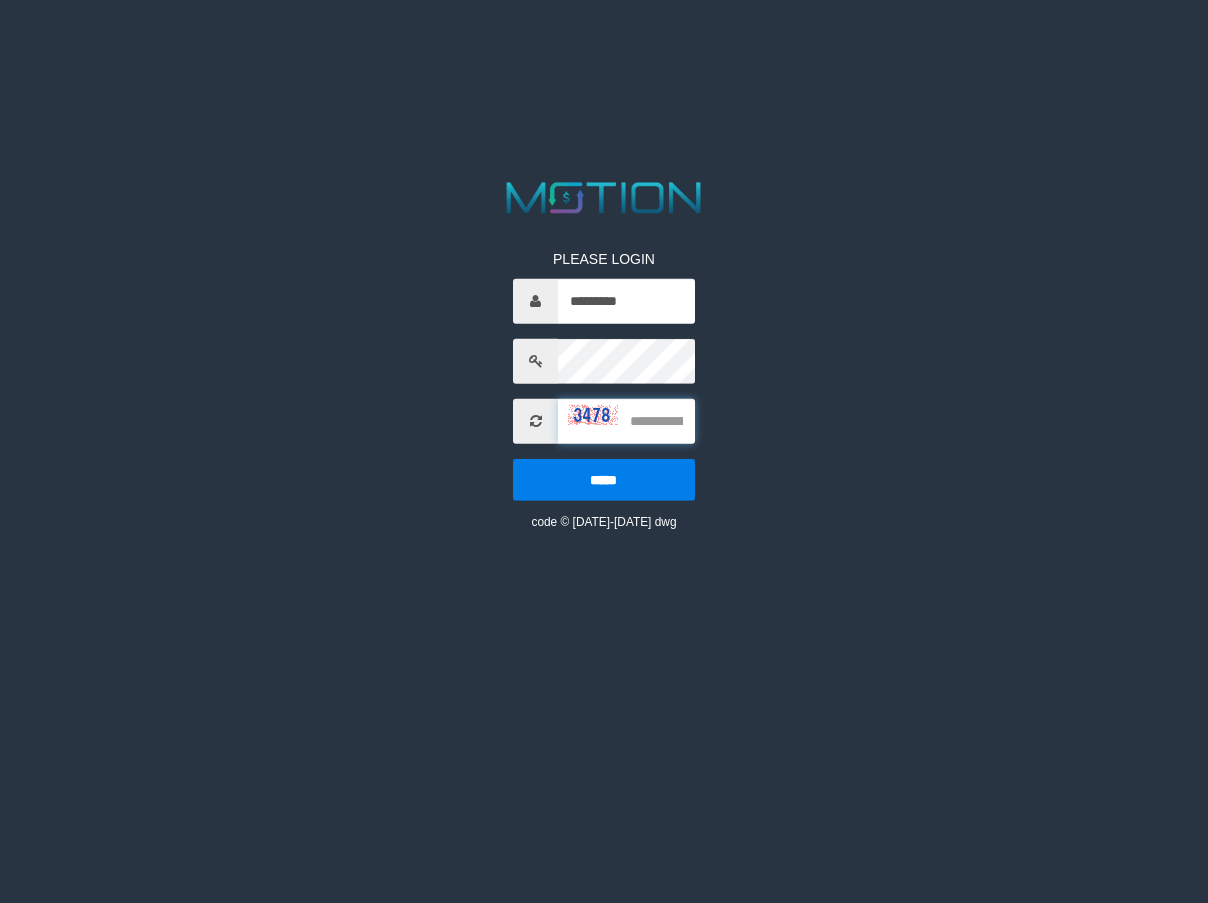 click at bounding box center [626, 420] 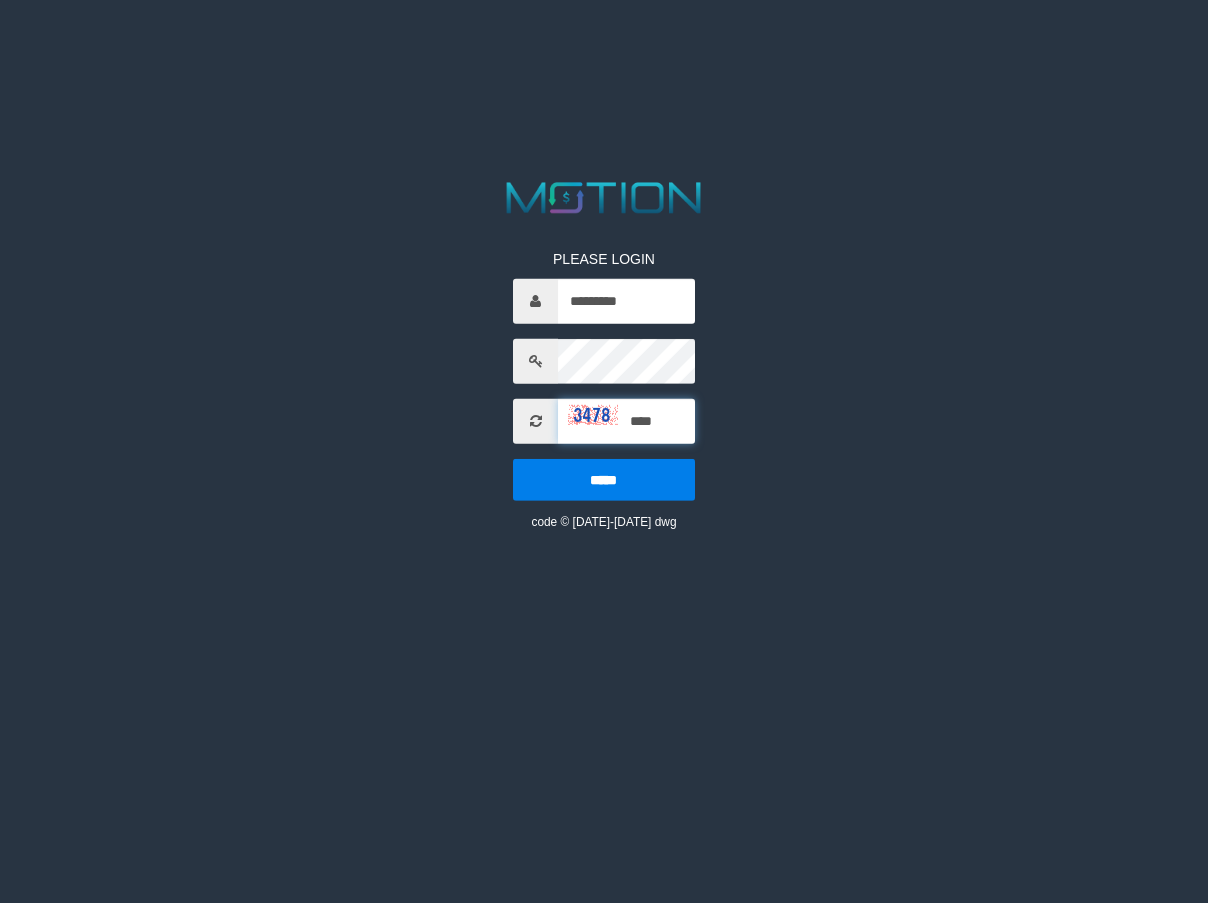 type on "****" 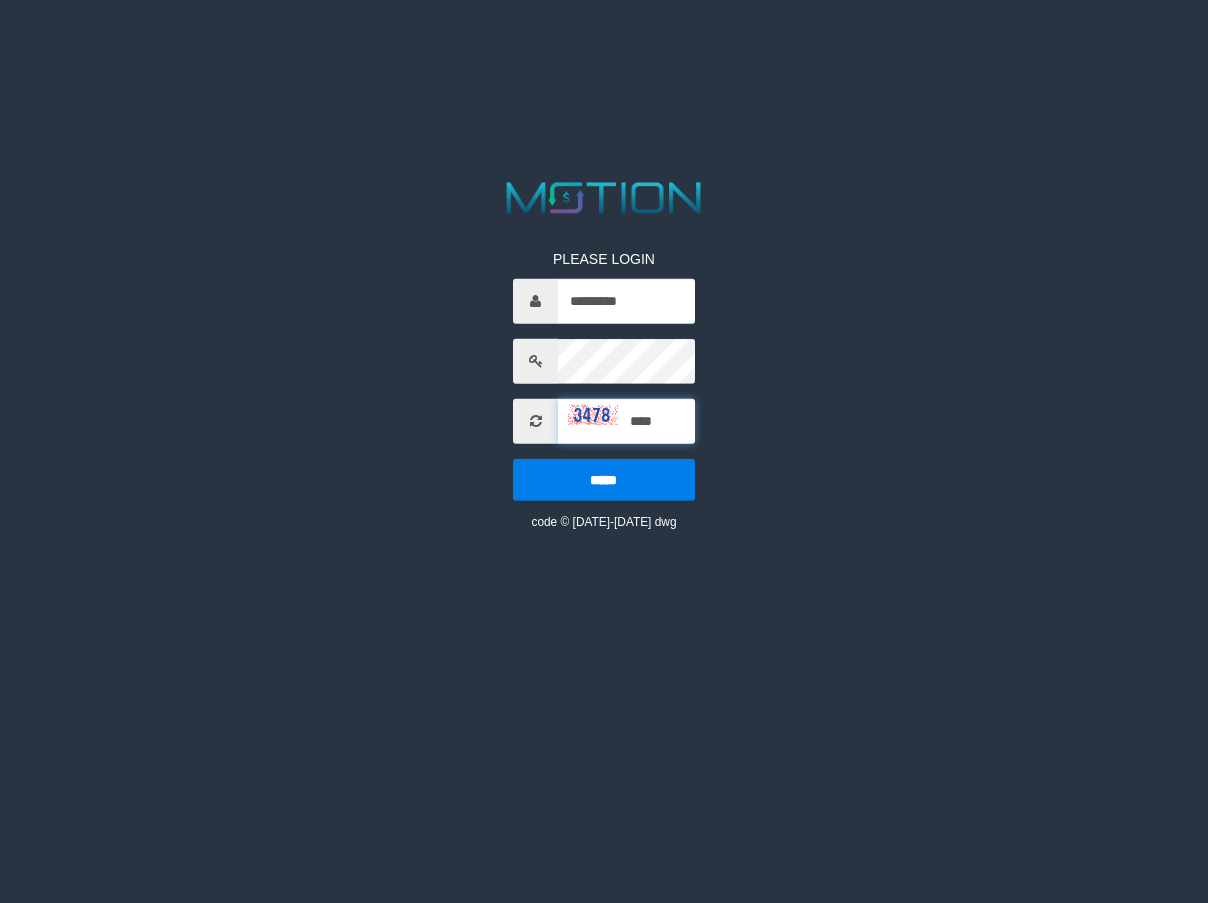 click on "*****" at bounding box center [603, 479] 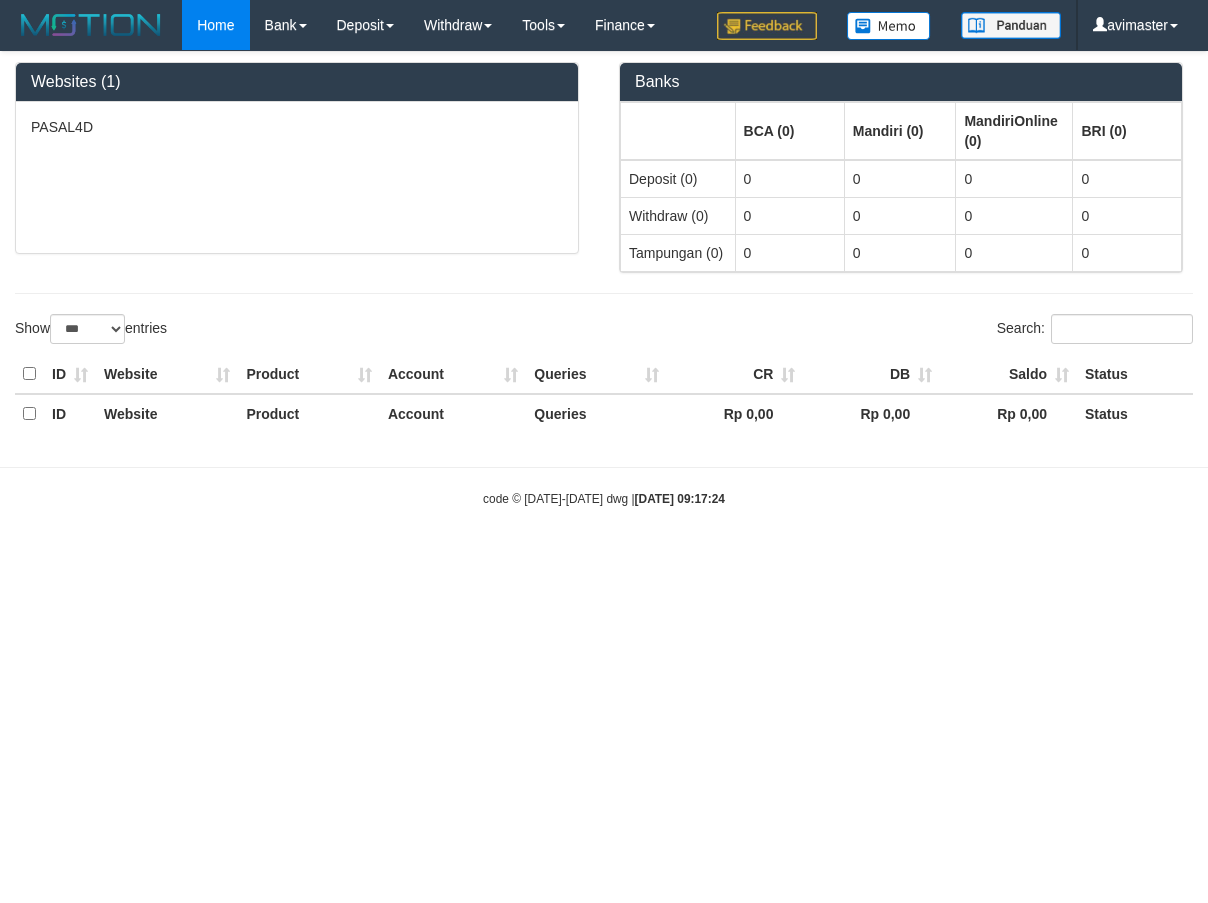 select on "***" 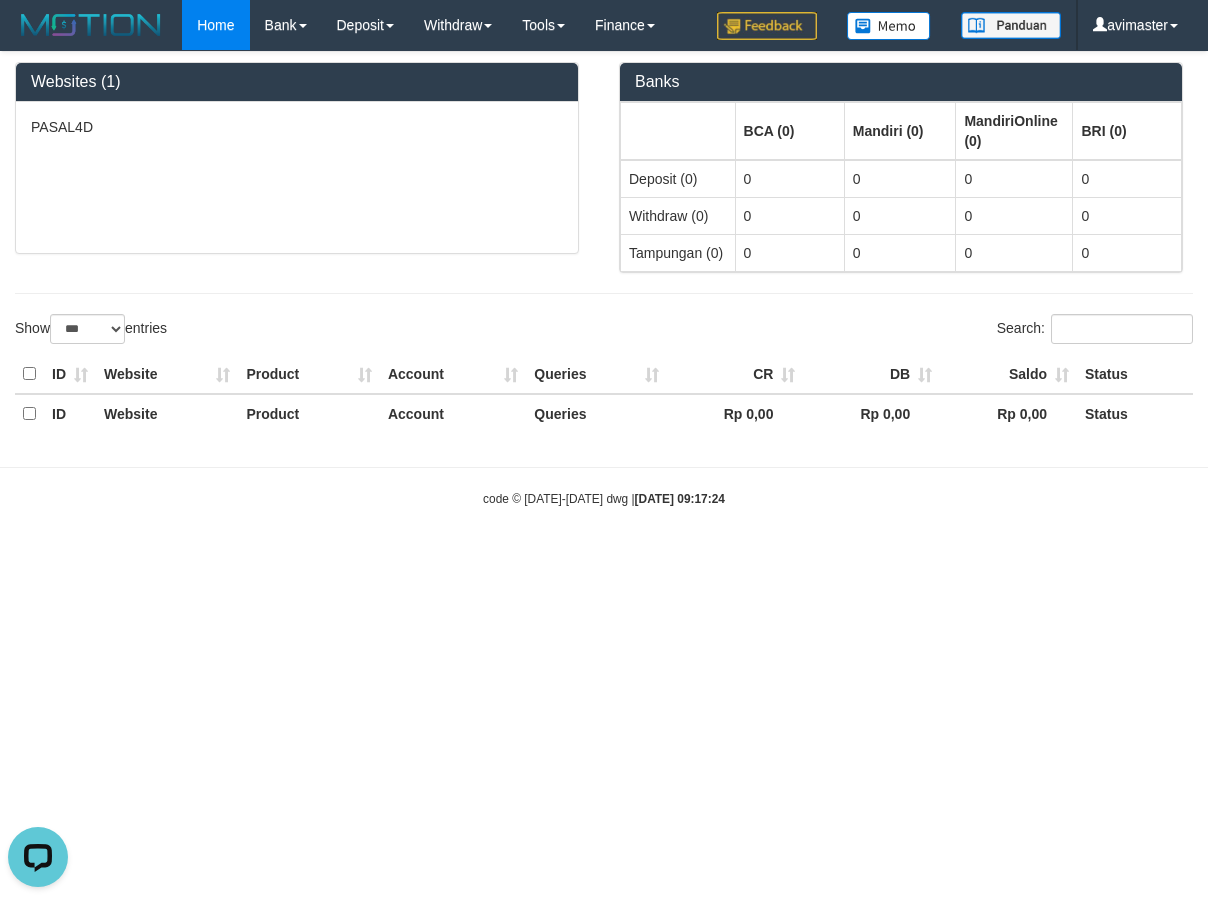scroll, scrollTop: 0, scrollLeft: 0, axis: both 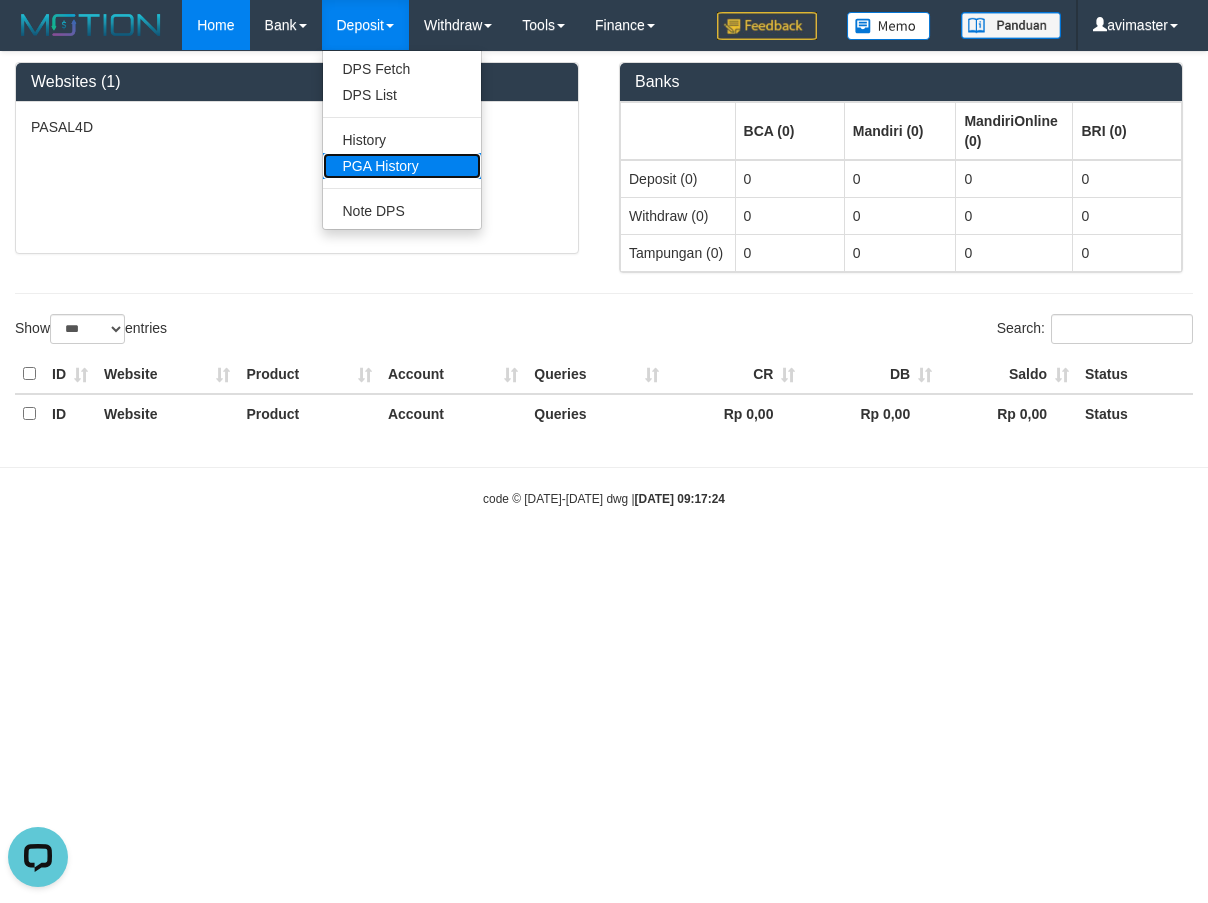 click on "PGA History" at bounding box center [402, 166] 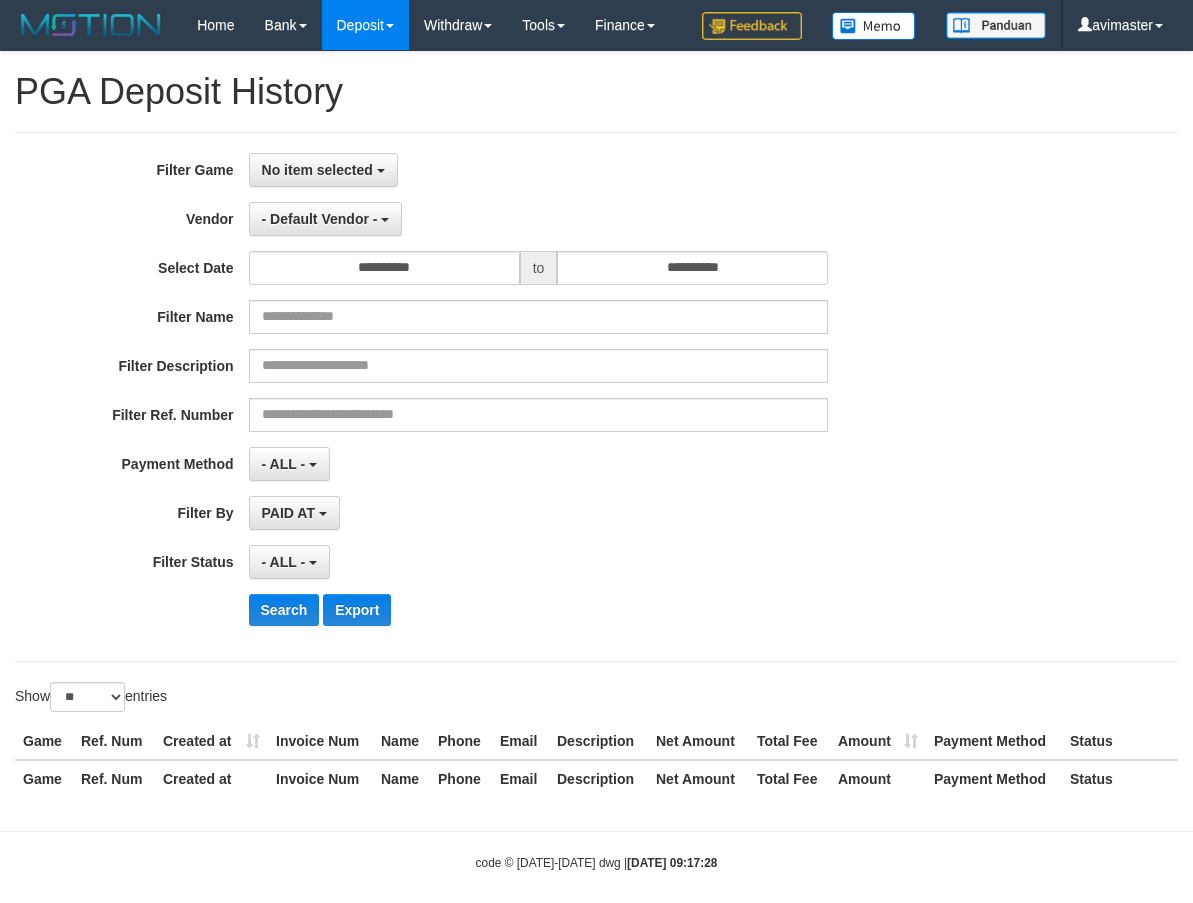 select 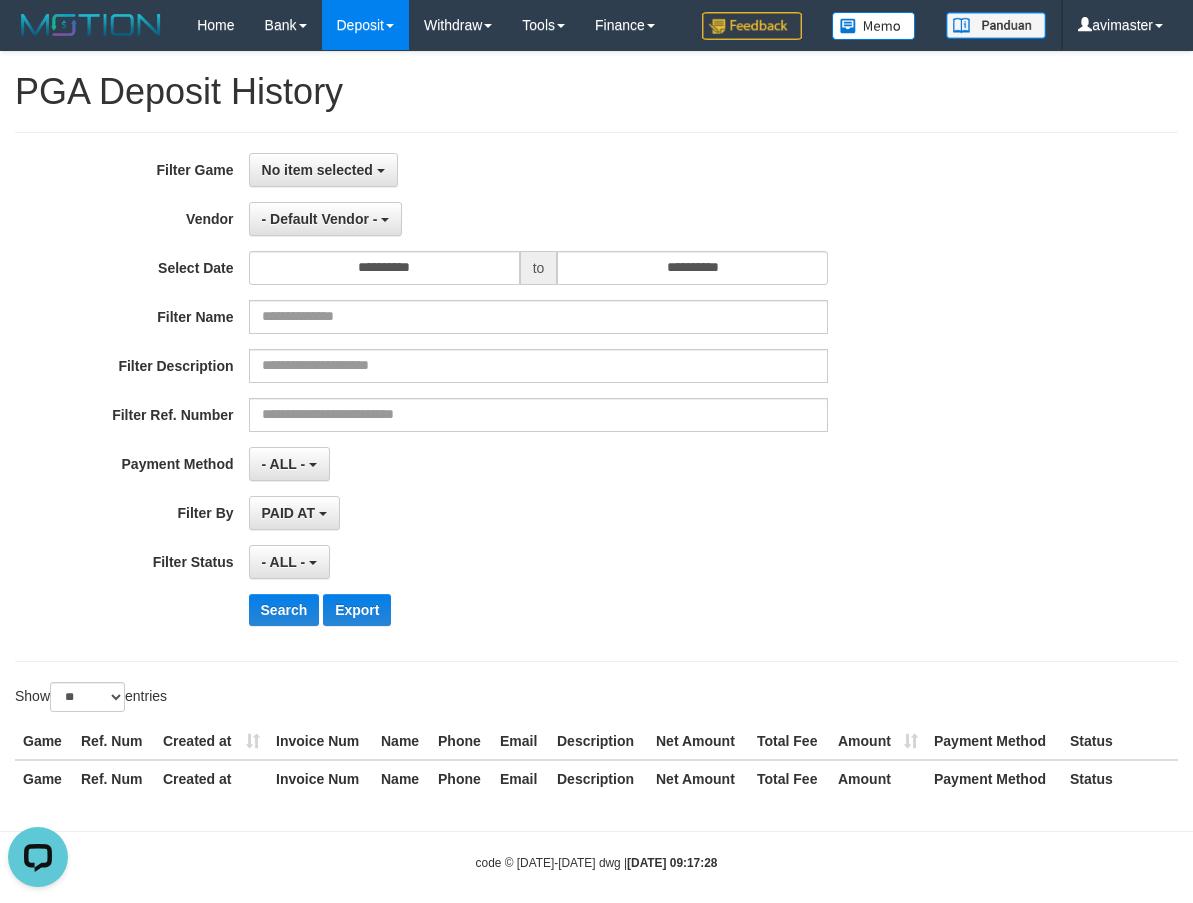 scroll, scrollTop: 0, scrollLeft: 0, axis: both 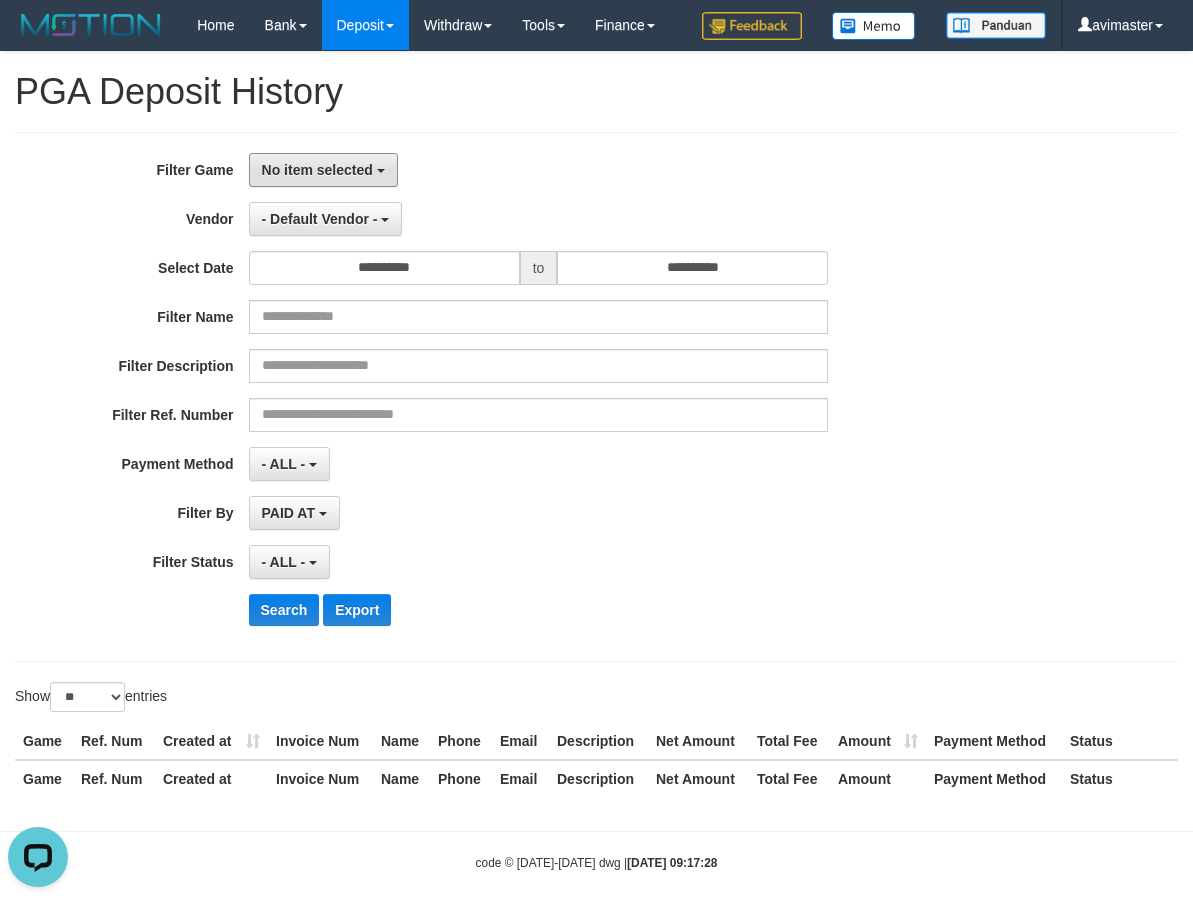 drag, startPoint x: 316, startPoint y: 219, endPoint x: 342, endPoint y: 297, distance: 82.219215 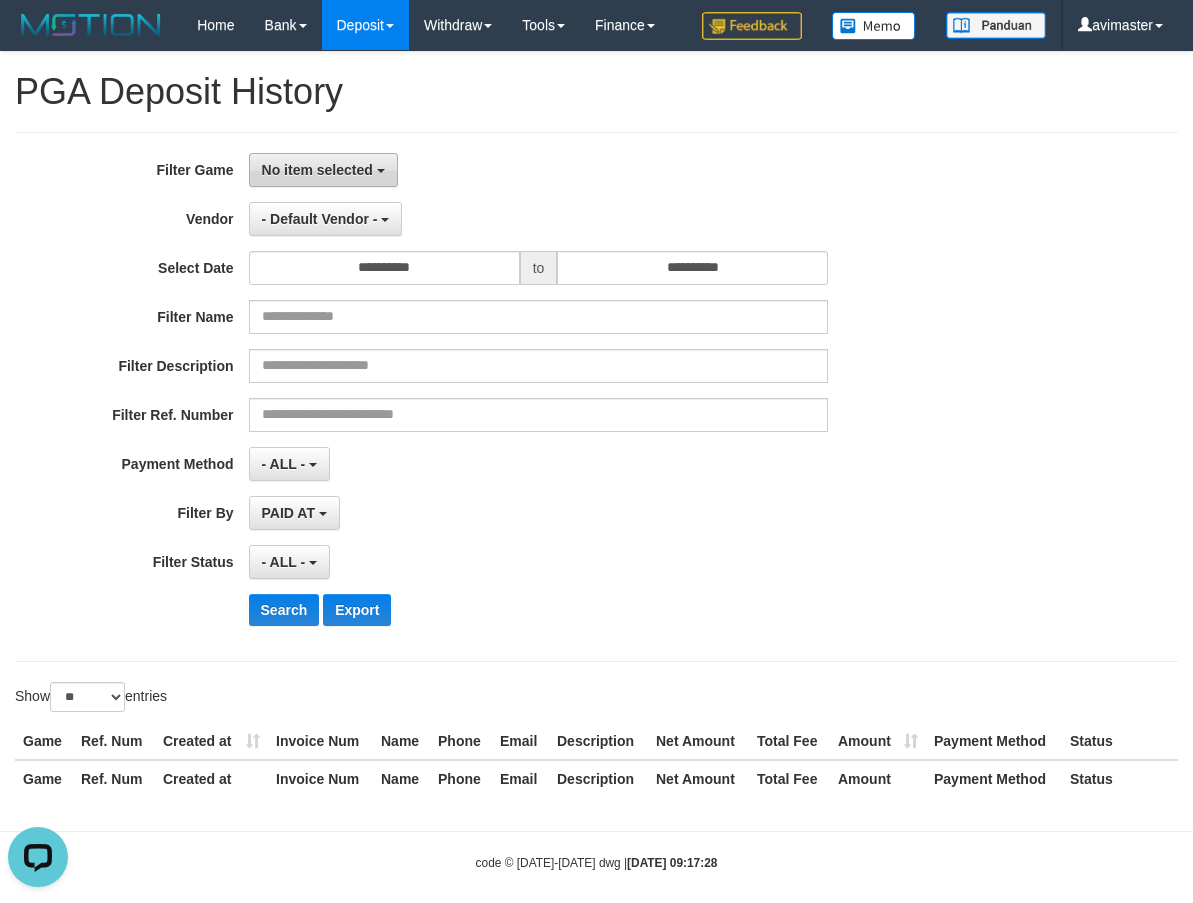 click on "No item selected" at bounding box center [317, 170] 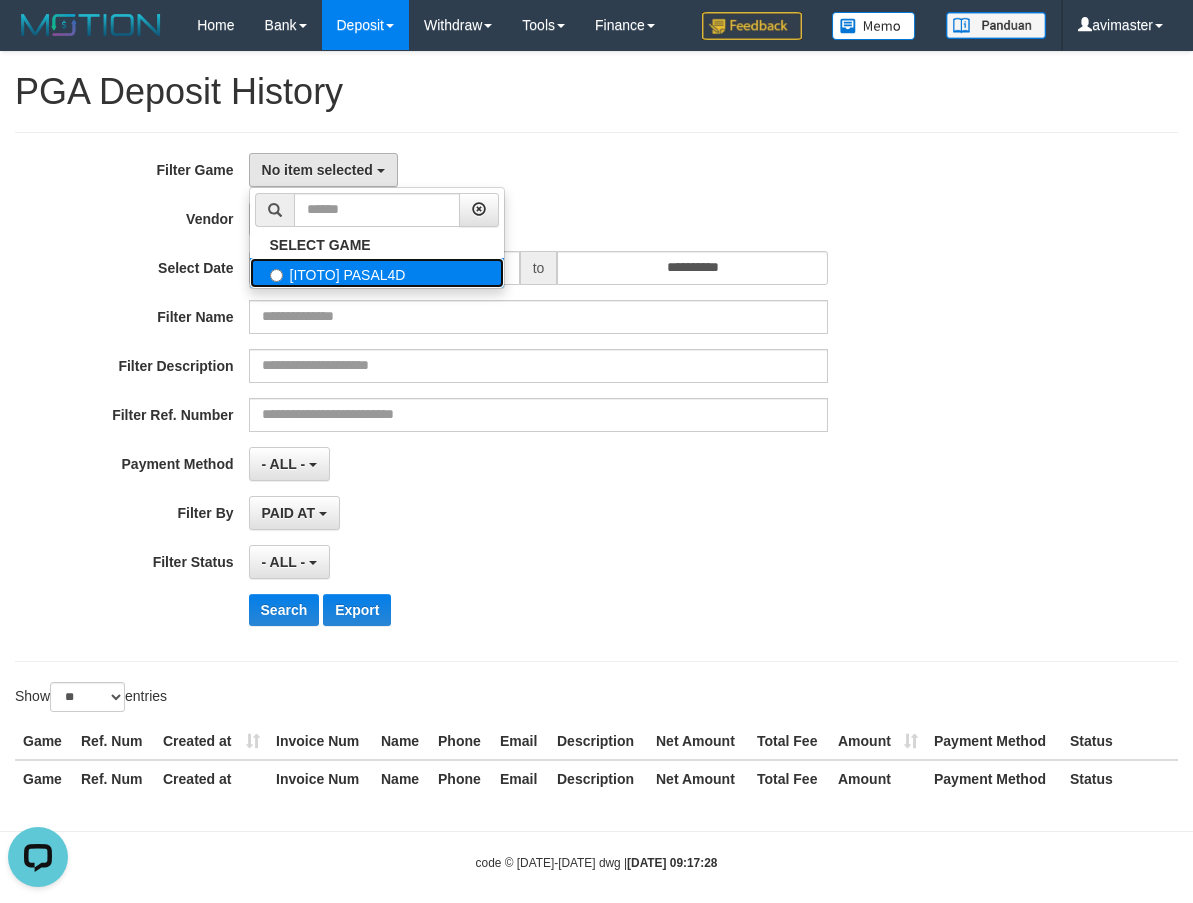 click on "[ITOTO] PASAL4D" at bounding box center (377, 273) 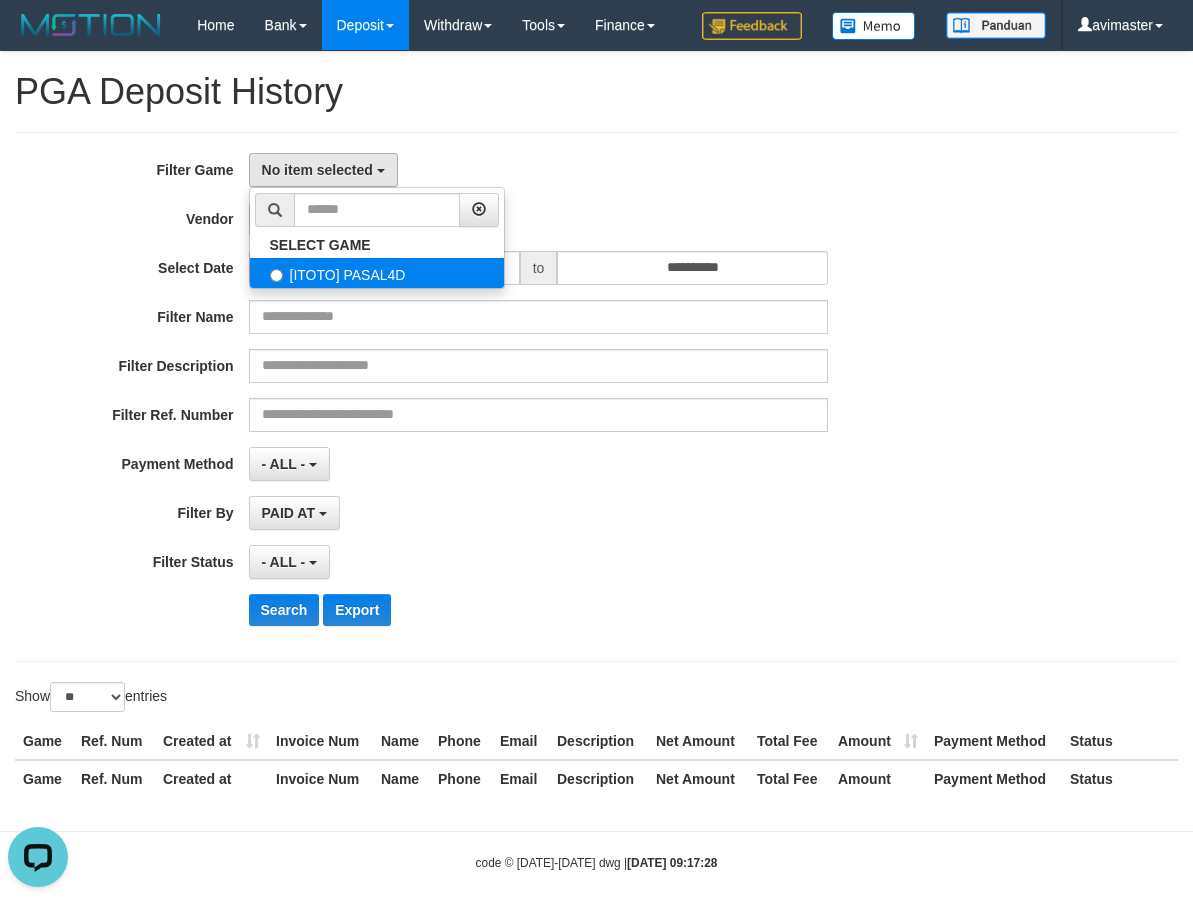 select on "***" 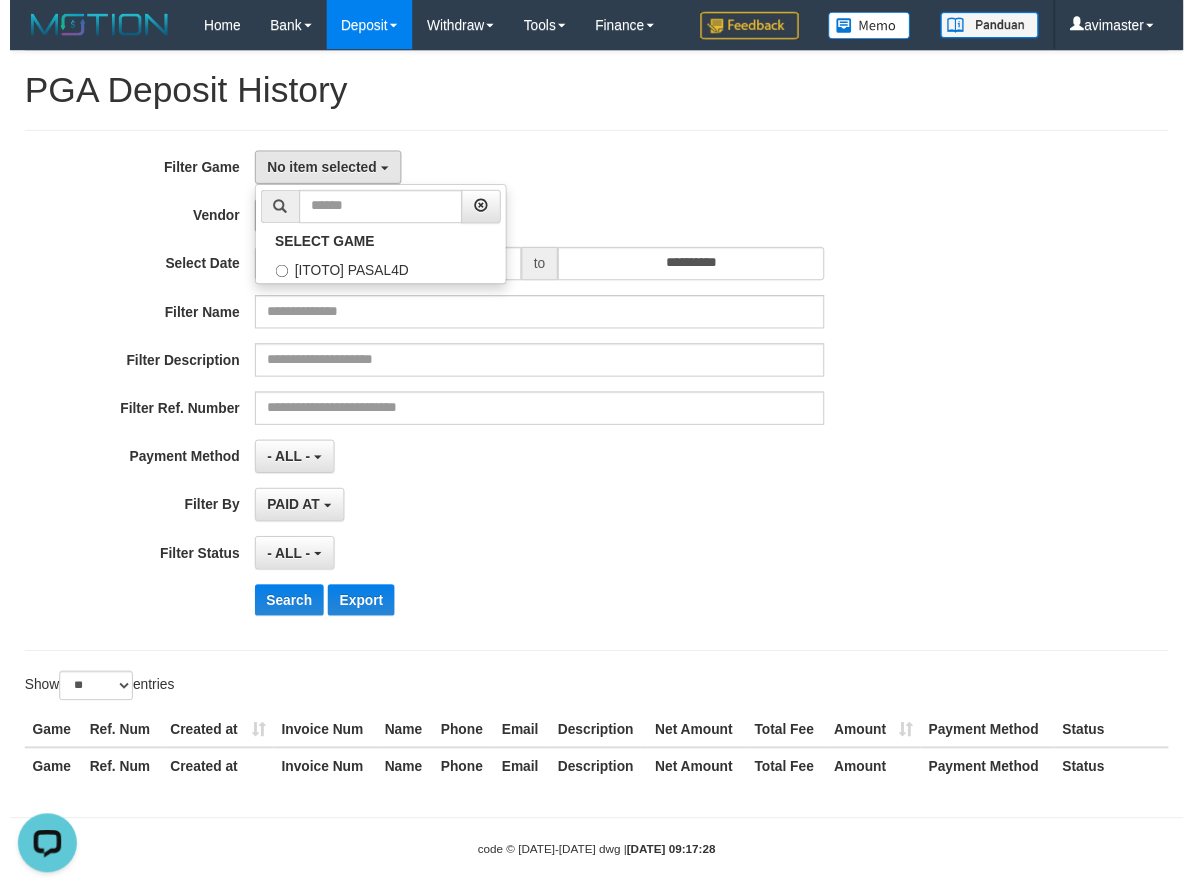 scroll, scrollTop: 18, scrollLeft: 0, axis: vertical 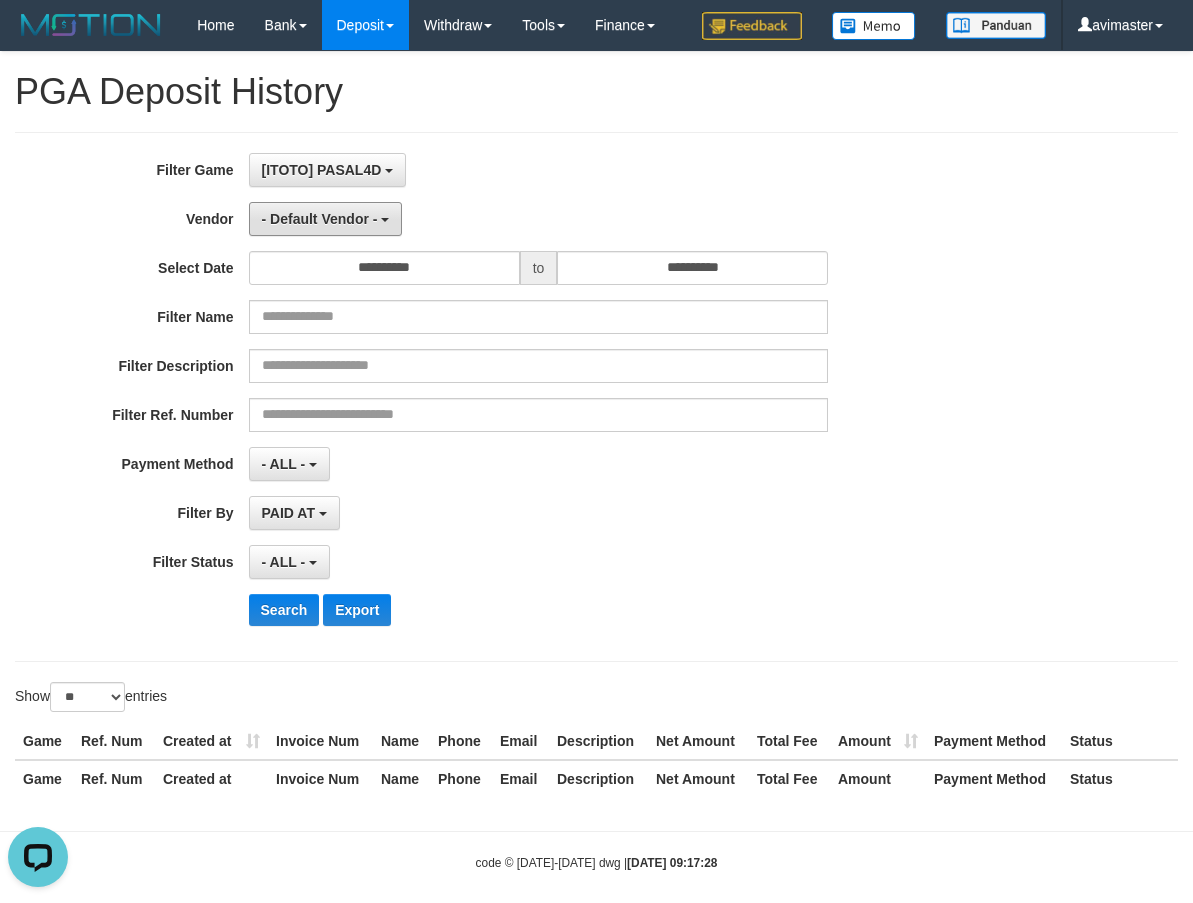 drag, startPoint x: 337, startPoint y: 260, endPoint x: 339, endPoint y: 287, distance: 27.073973 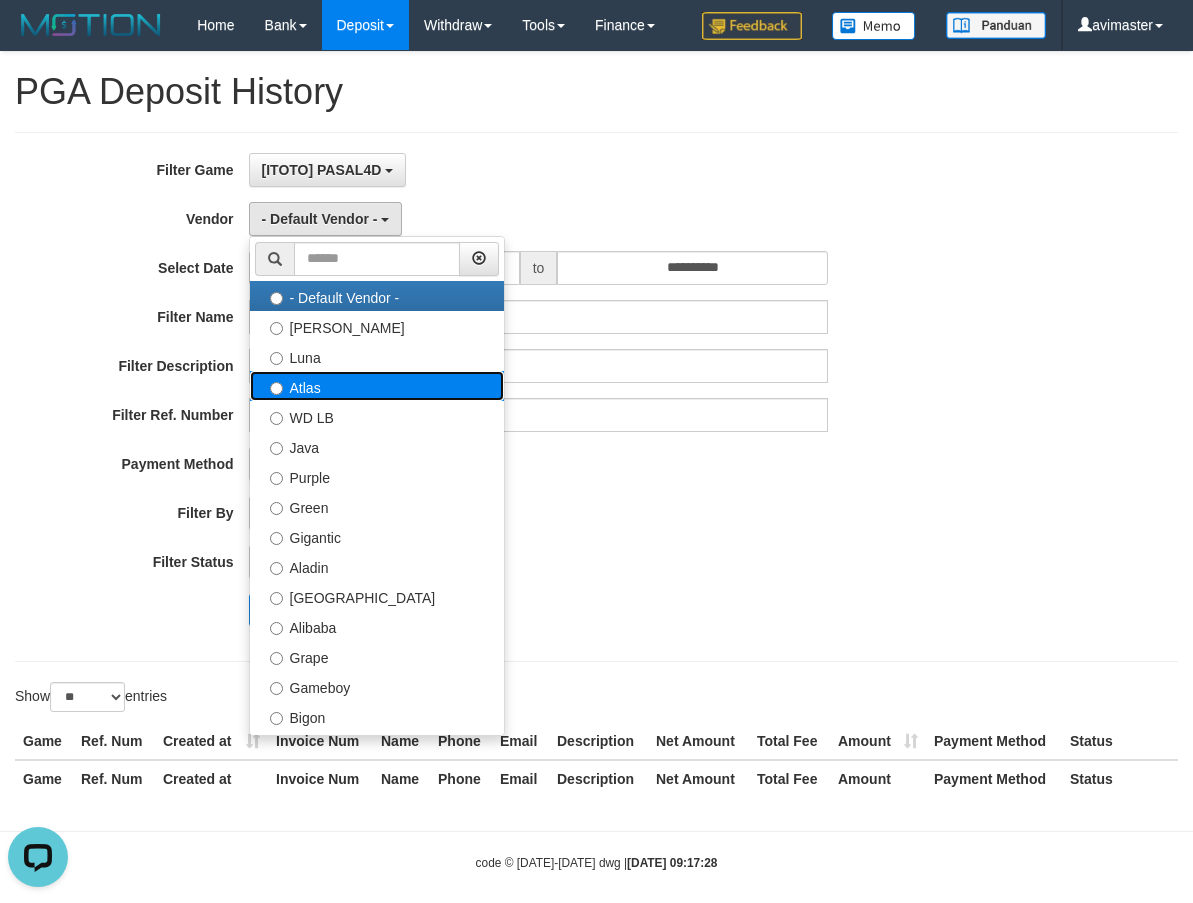 click on "Atlas" at bounding box center (377, 386) 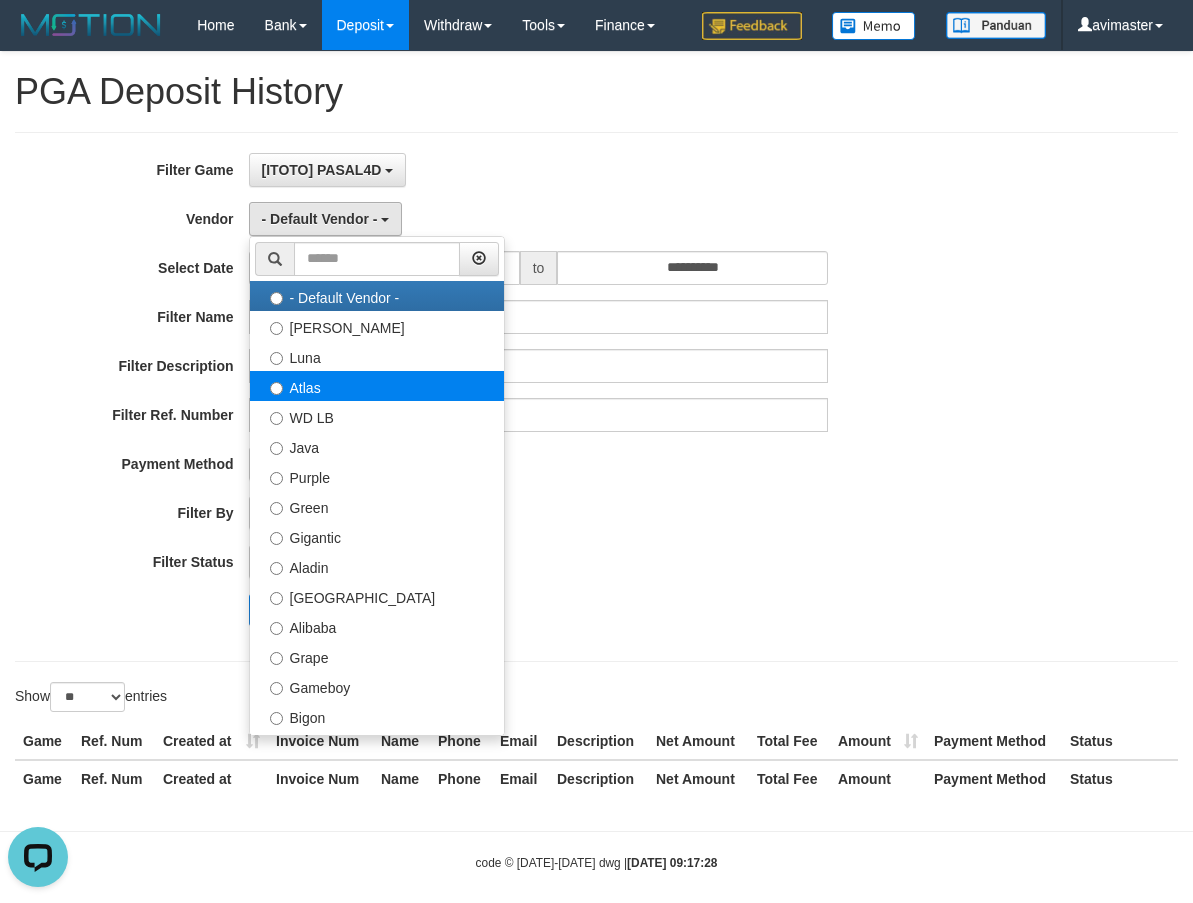 select on "**********" 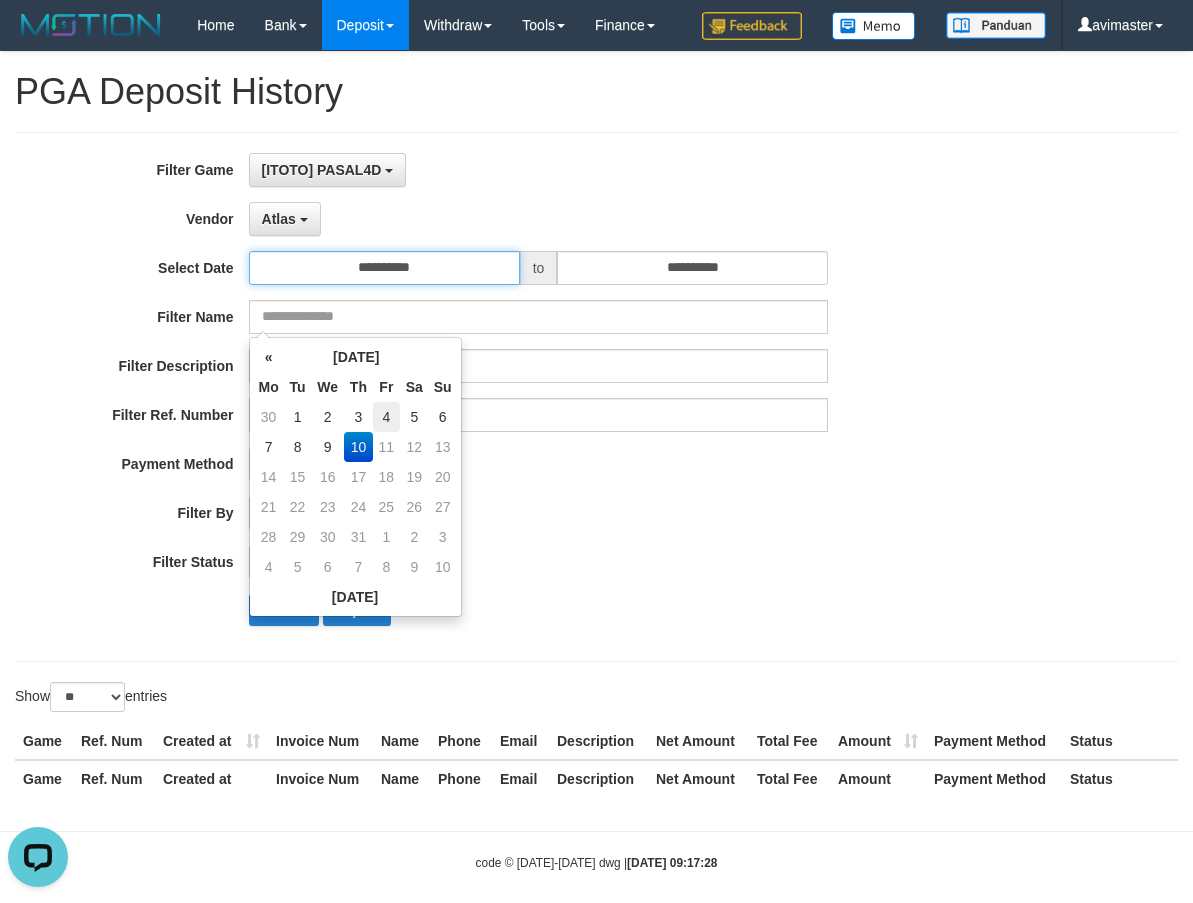 drag, startPoint x: 391, startPoint y: 315, endPoint x: 380, endPoint y: 422, distance: 107.563934 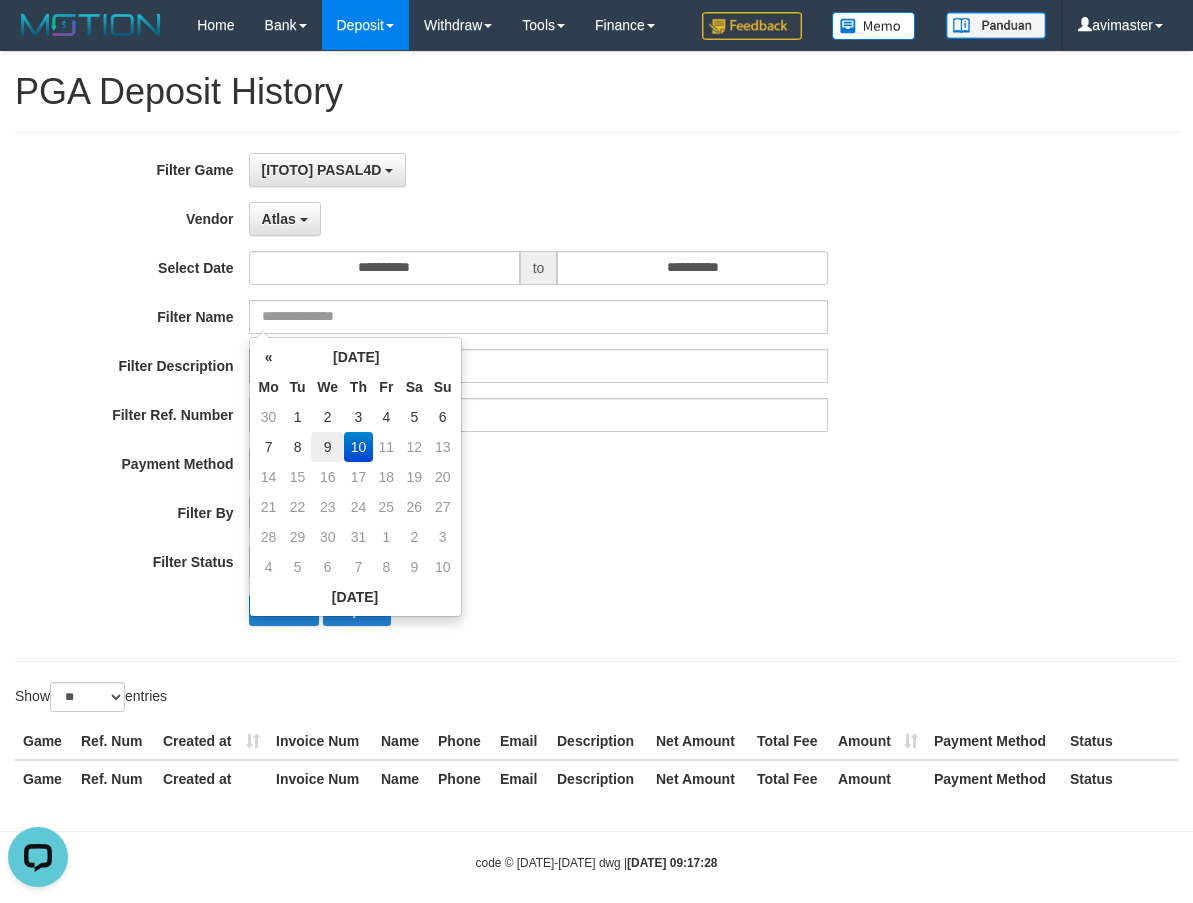 drag, startPoint x: 330, startPoint y: 447, endPoint x: 535, endPoint y: 375, distance: 217.27632 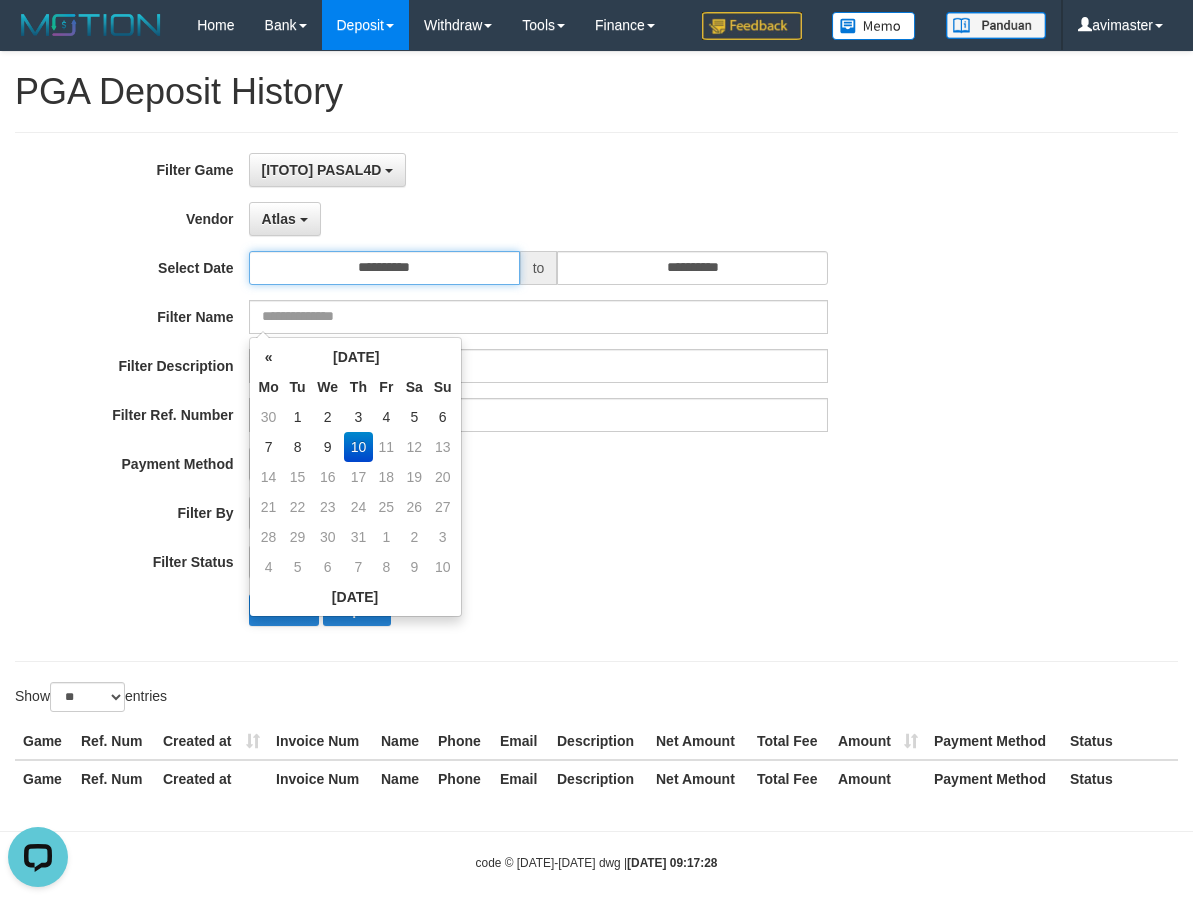type on "**********" 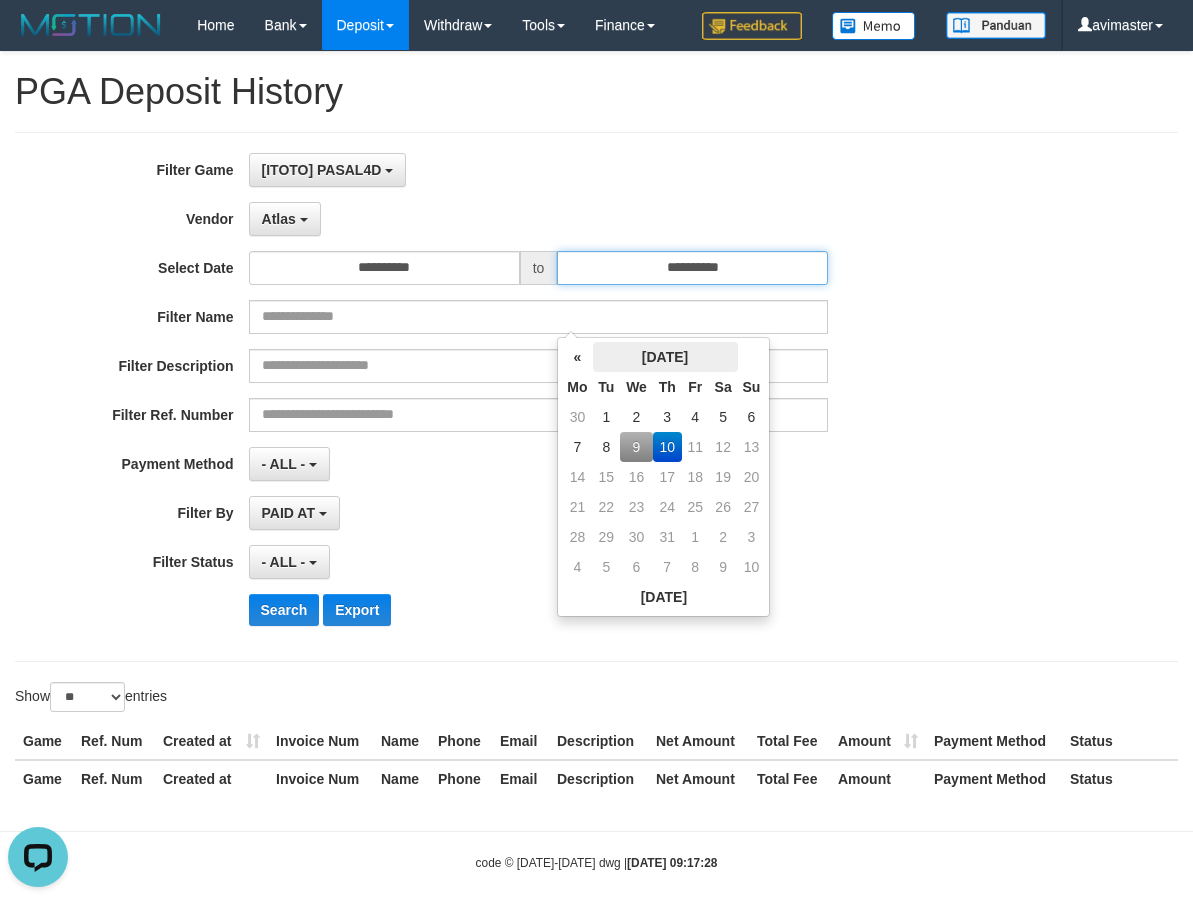 drag, startPoint x: 626, startPoint y: 325, endPoint x: 628, endPoint y: 348, distance: 23.086792 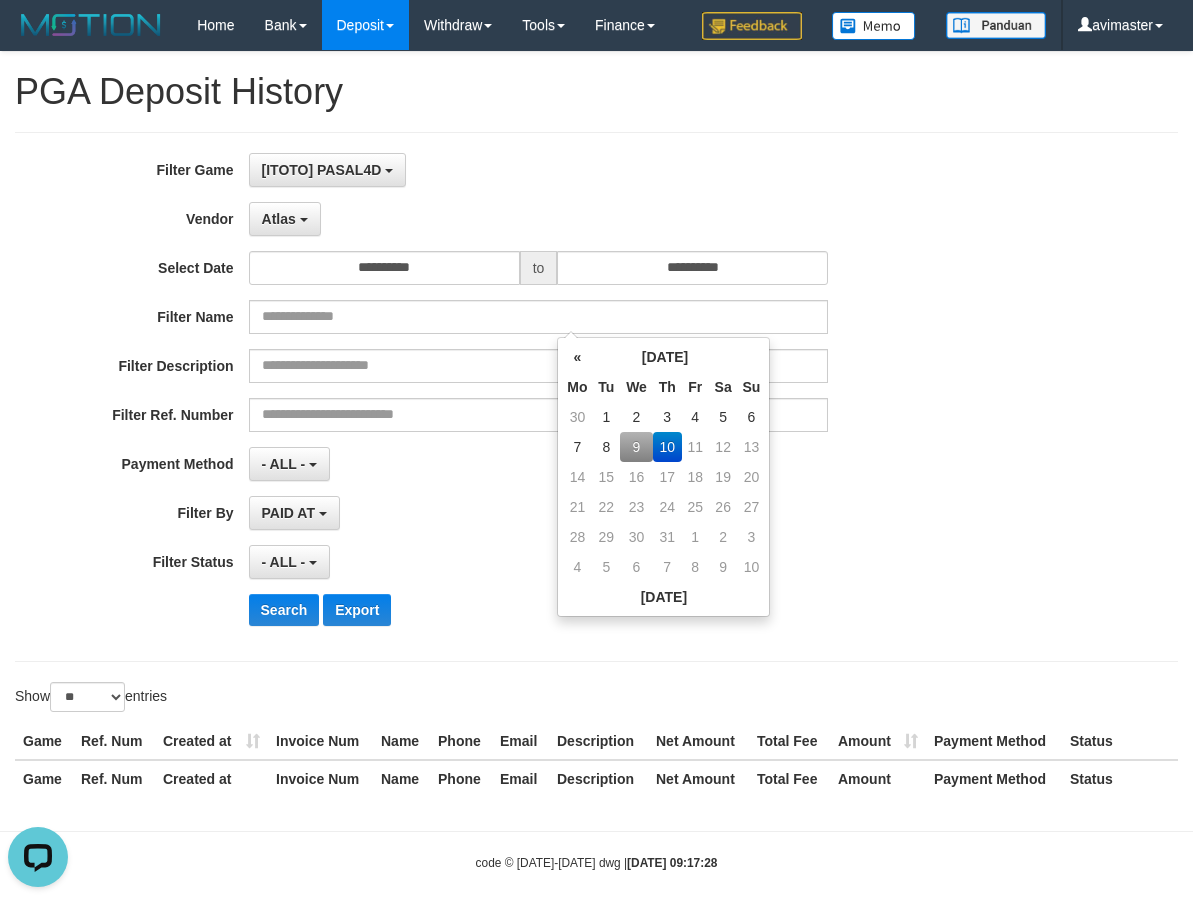 click on "9" at bounding box center (636, 447) 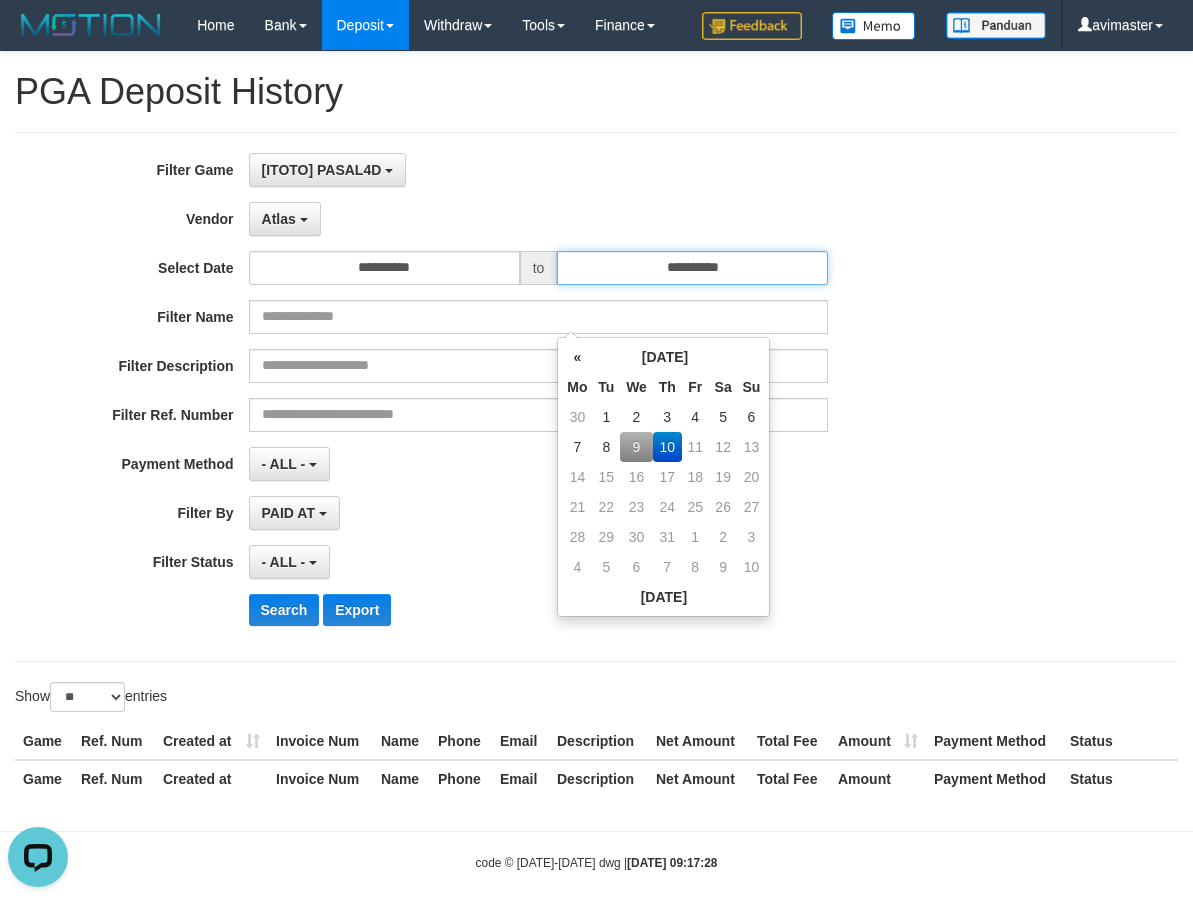 type on "**********" 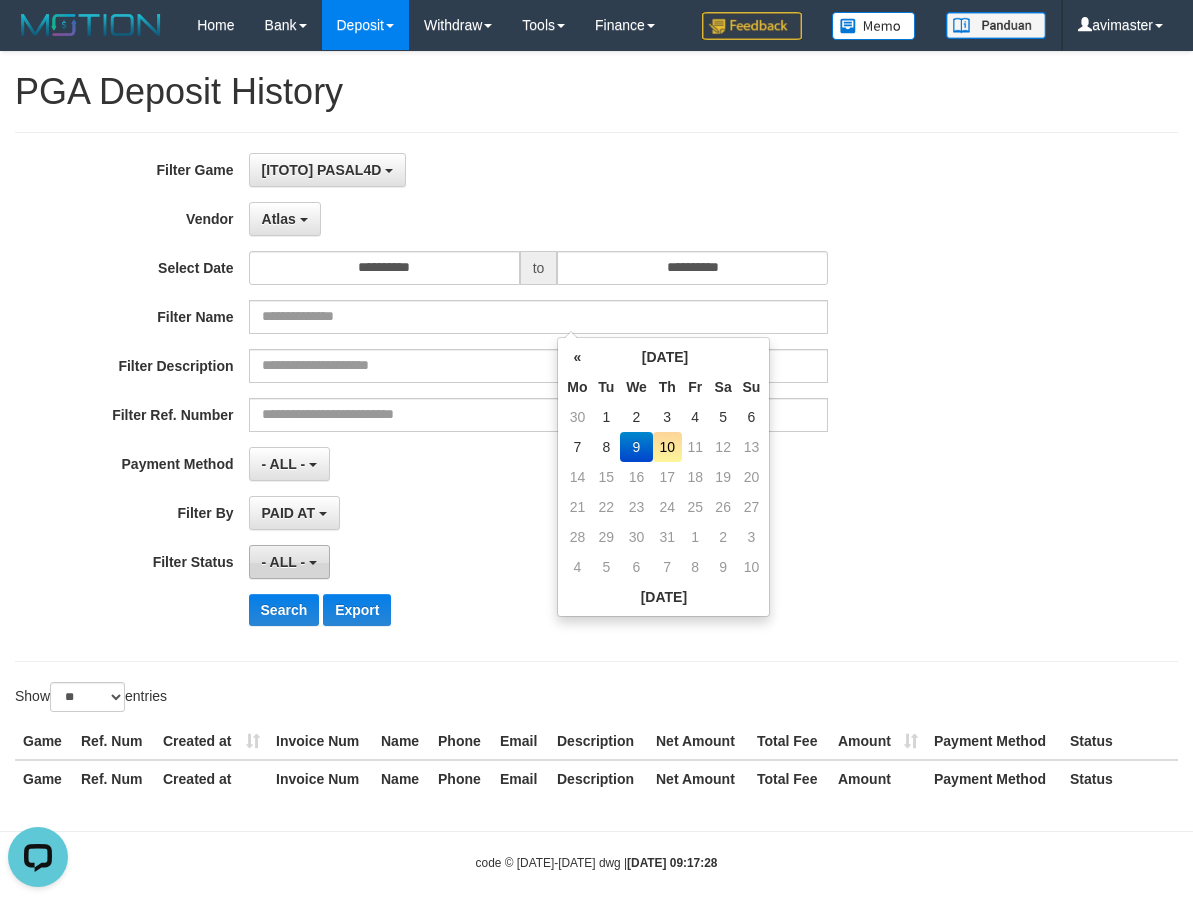 click on "- ALL -" at bounding box center (284, 562) 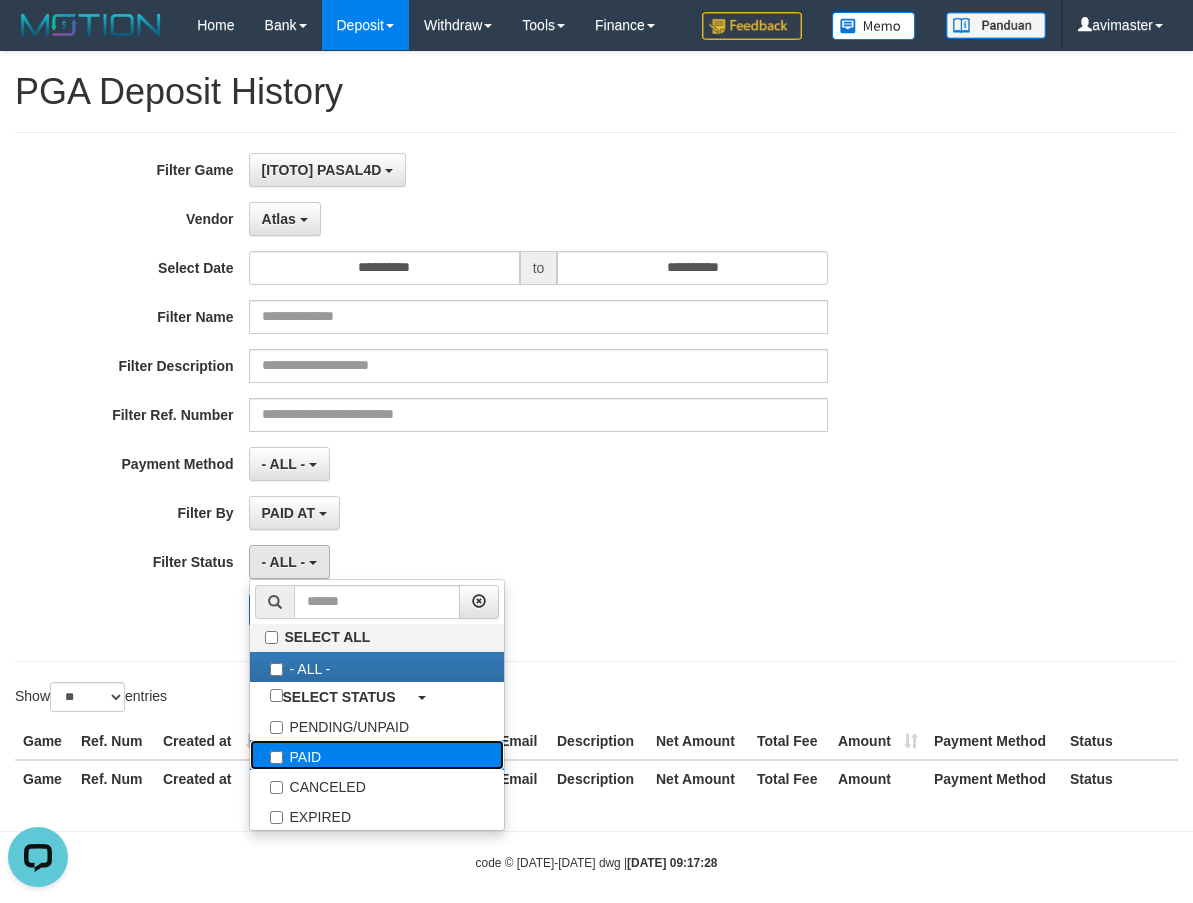 click on "PAID" at bounding box center (377, 755) 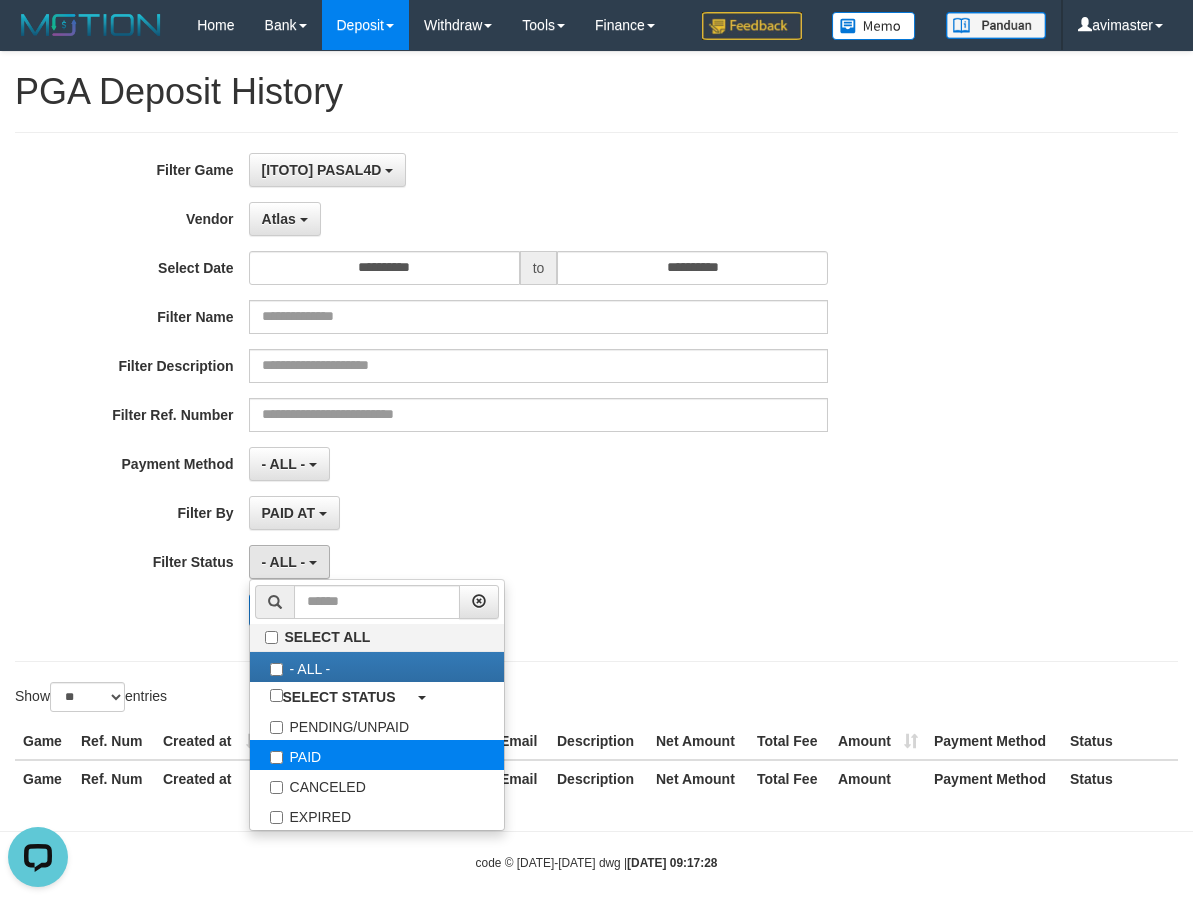 select on "*" 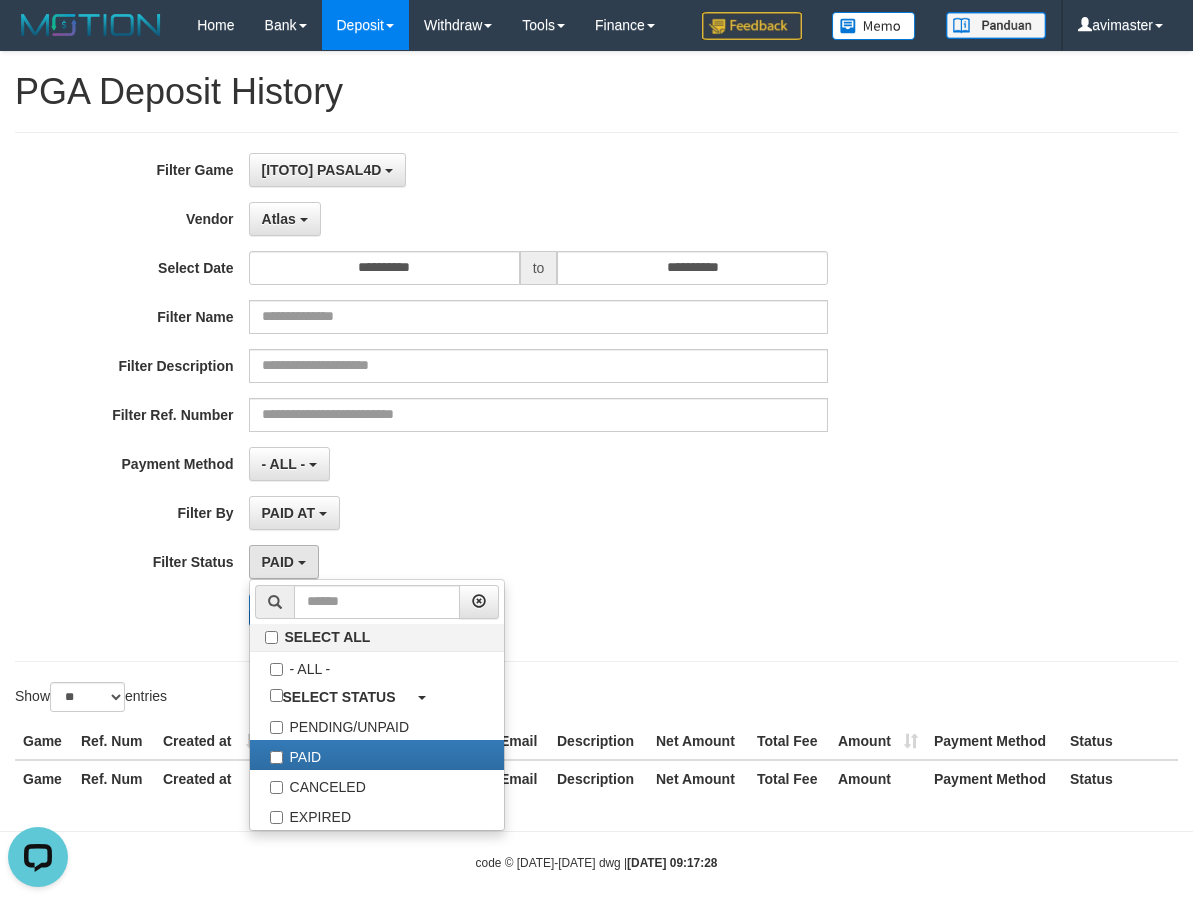 drag, startPoint x: 176, startPoint y: 661, endPoint x: 273, endPoint y: 664, distance: 97.04638 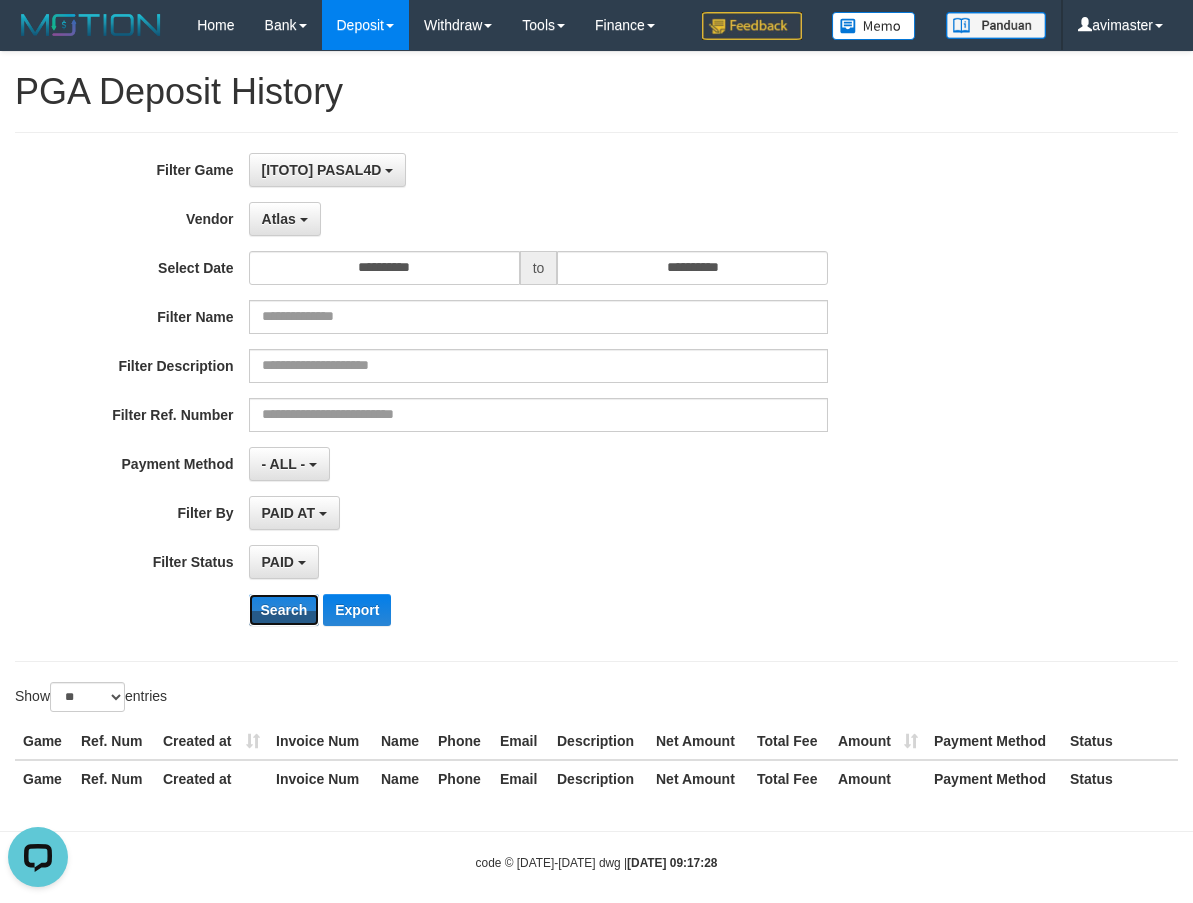 drag, startPoint x: 273, startPoint y: 658, endPoint x: 360, endPoint y: 743, distance: 121.630585 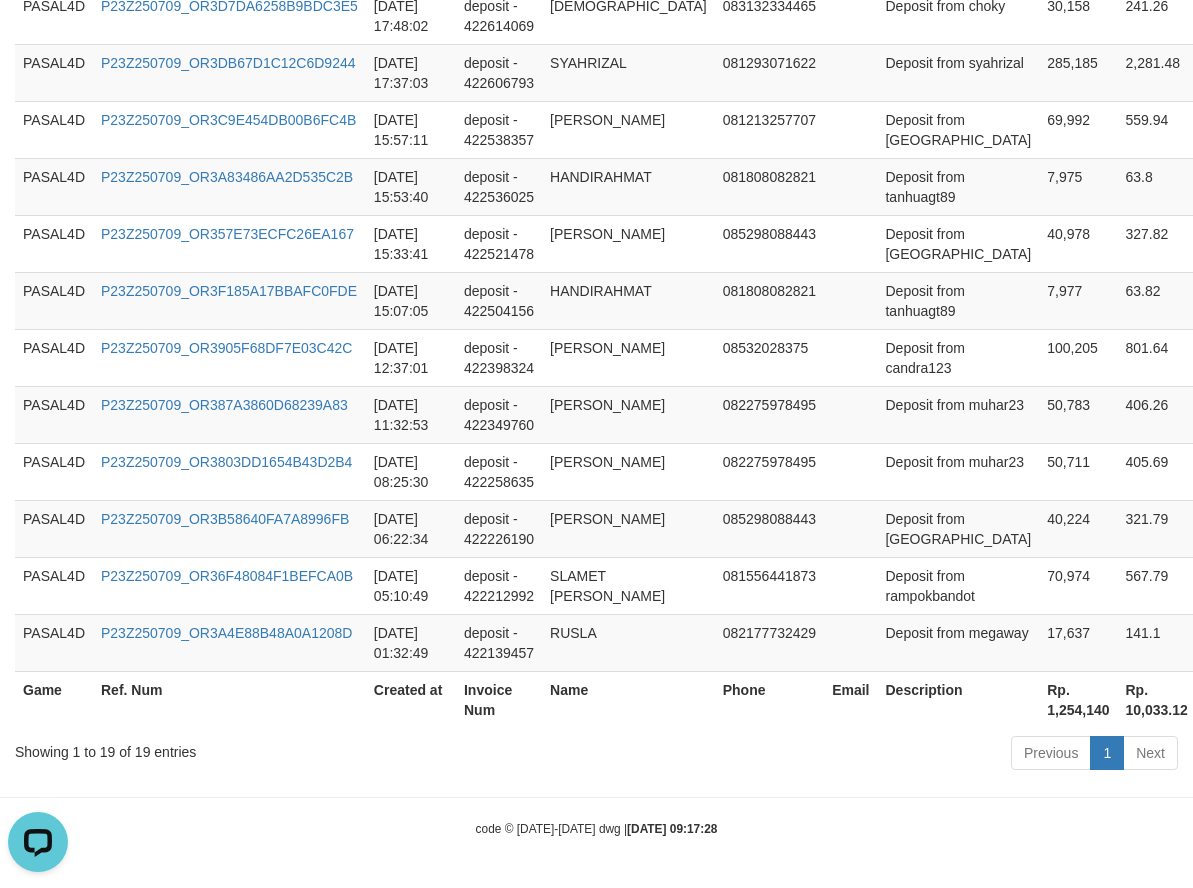 scroll, scrollTop: 1282, scrollLeft: 0, axis: vertical 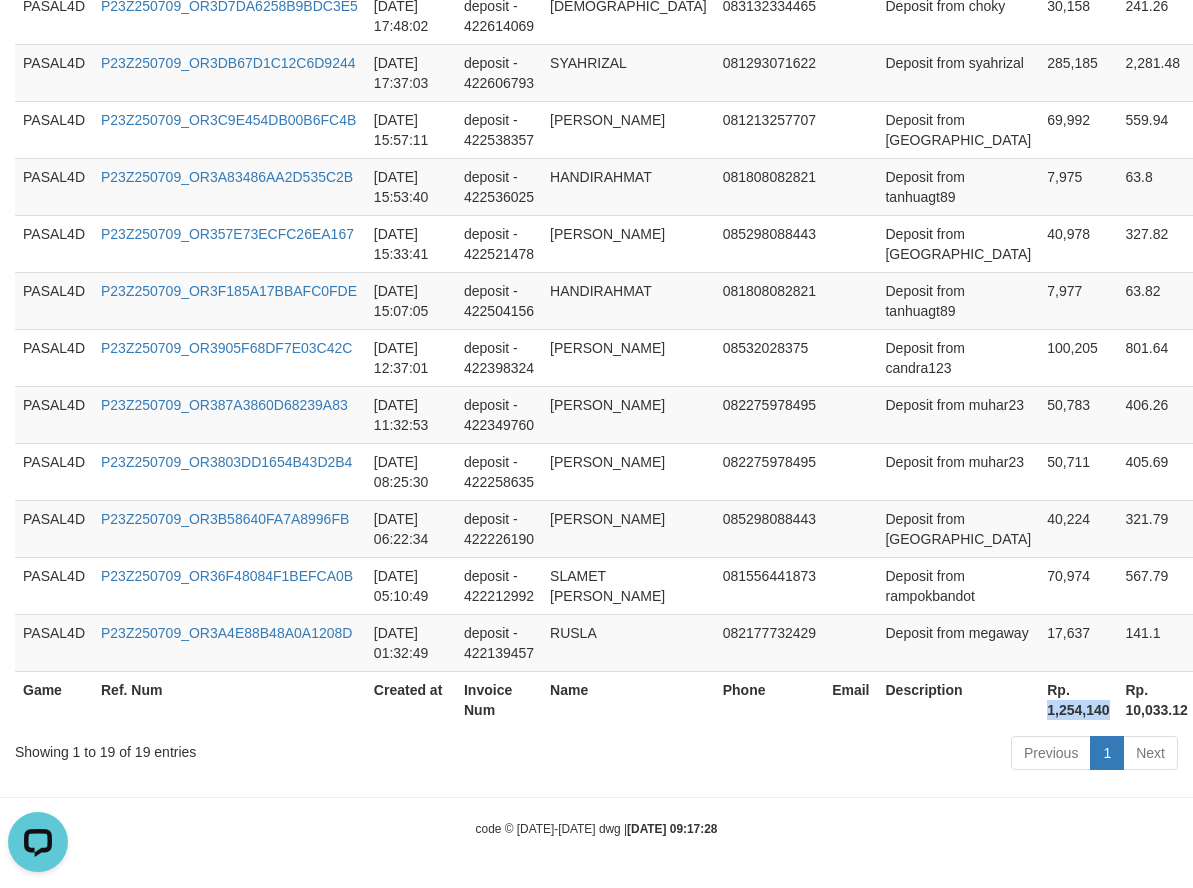click on "Rp. 1,254,140" at bounding box center (1078, 699) 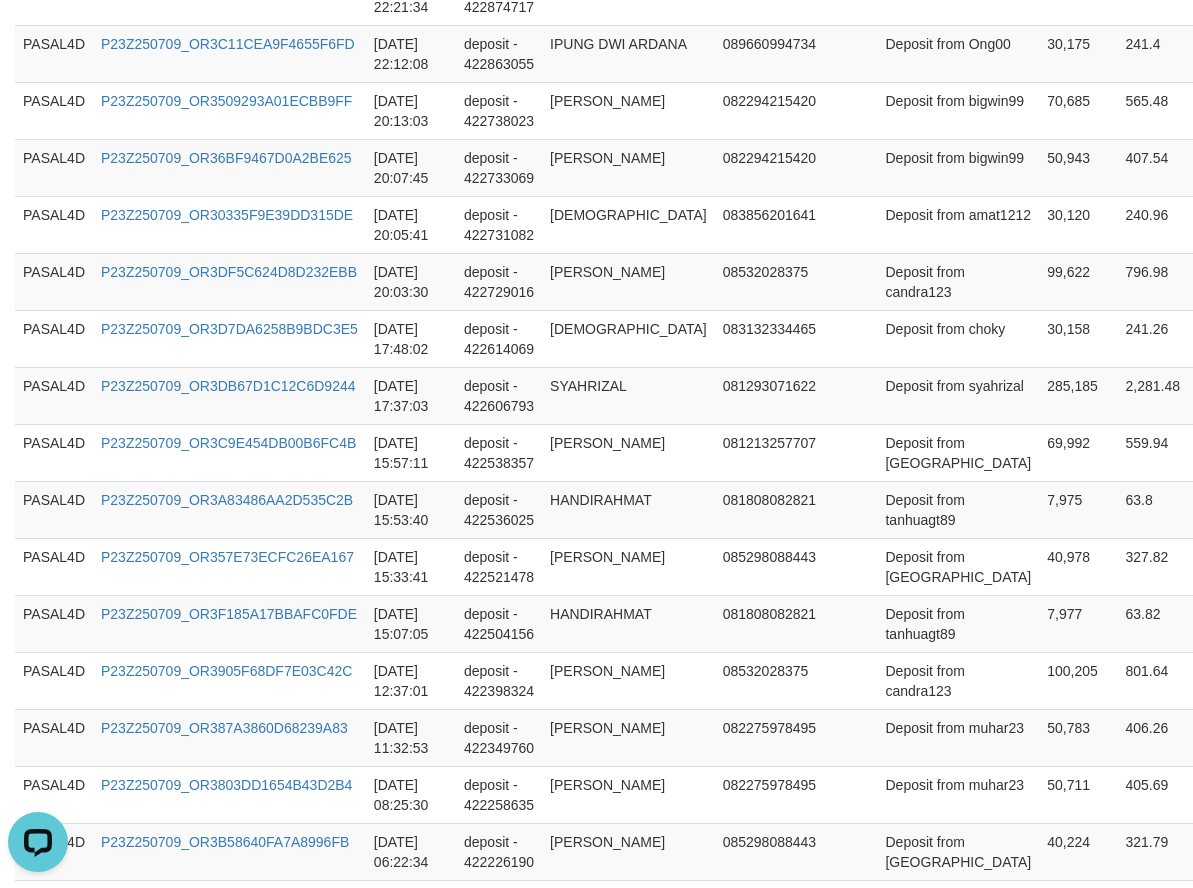 scroll, scrollTop: 382, scrollLeft: 0, axis: vertical 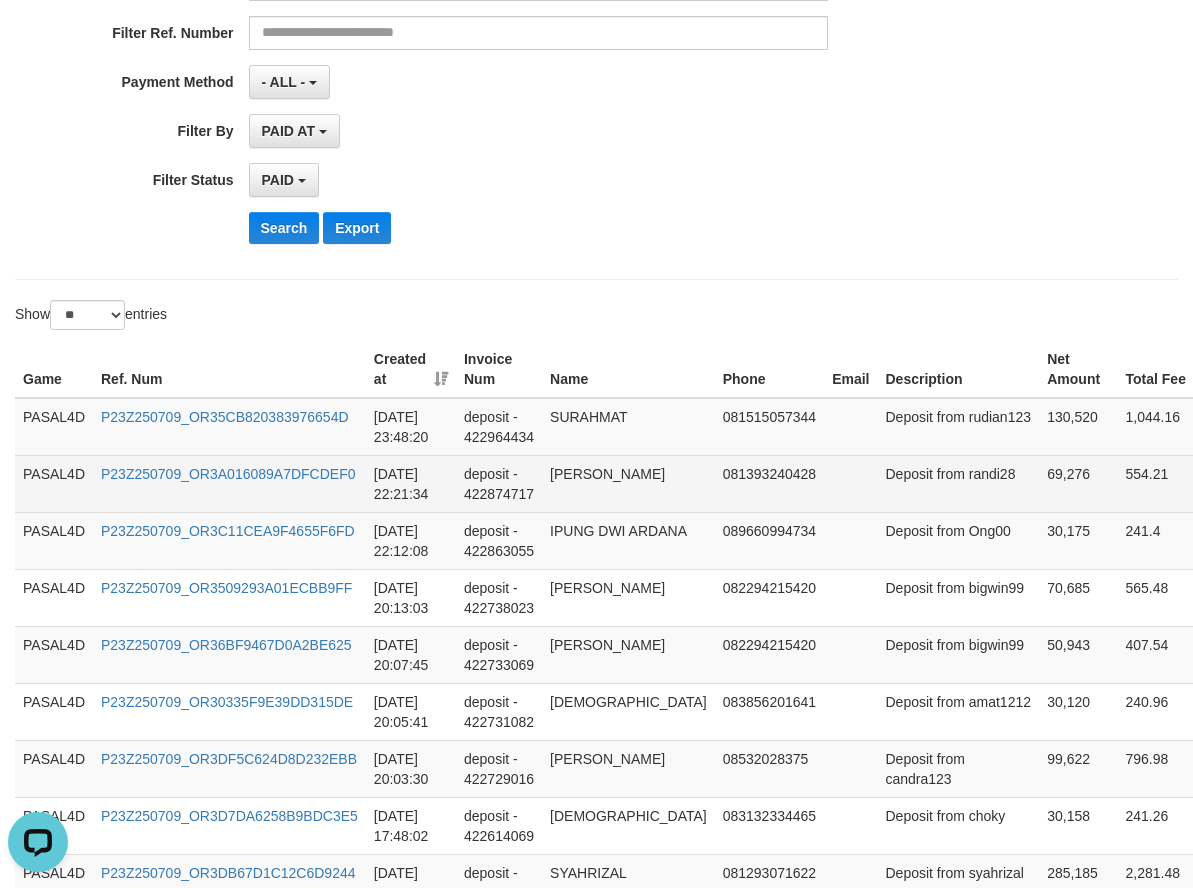 click on "69,276" at bounding box center (1241, 483) 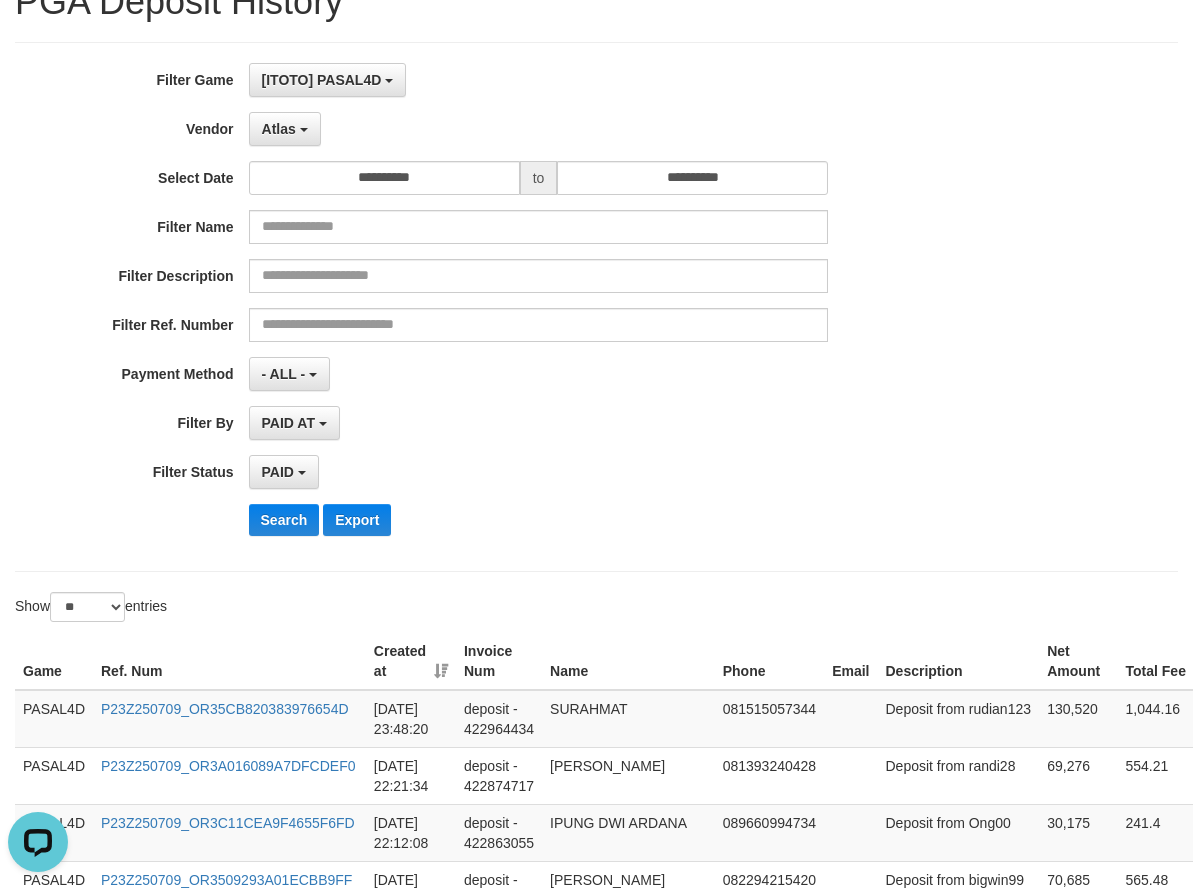 scroll, scrollTop: 0, scrollLeft: 0, axis: both 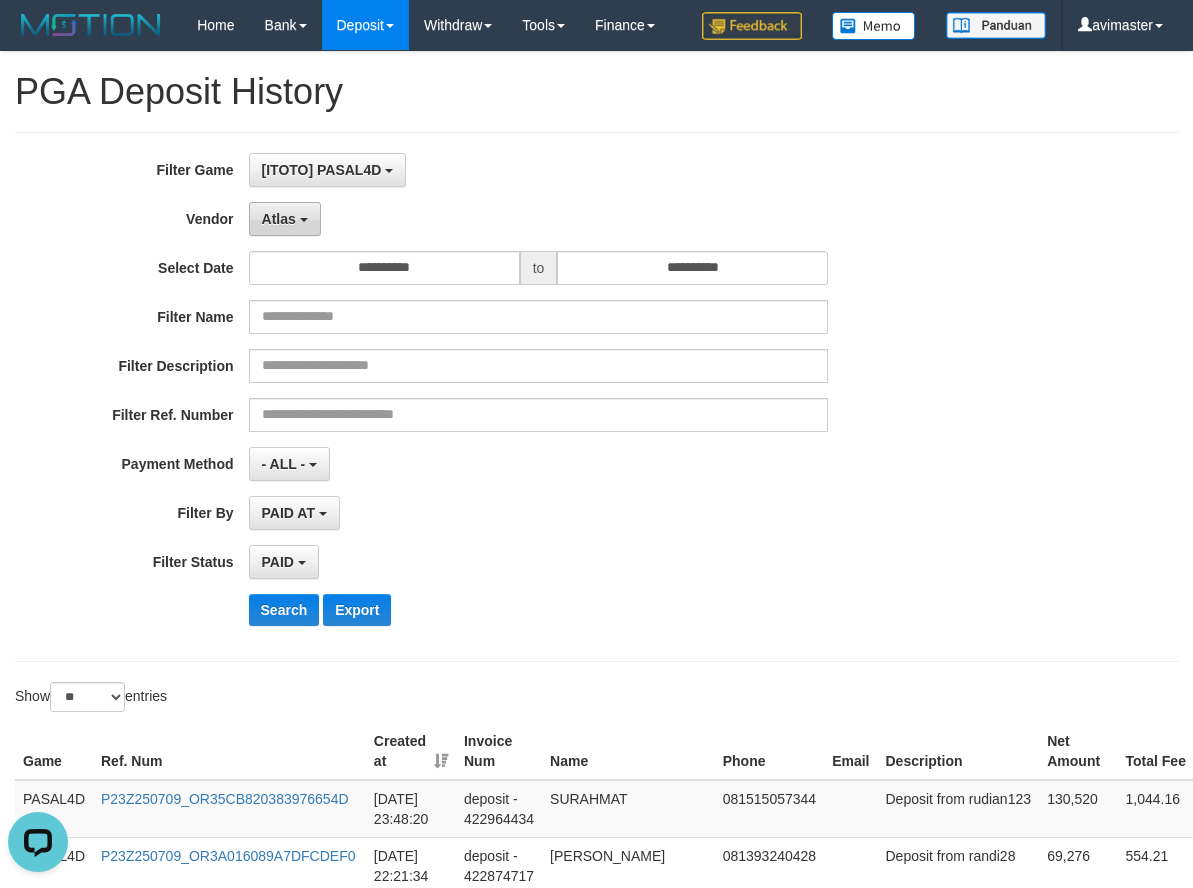 click on "Atlas" at bounding box center [285, 219] 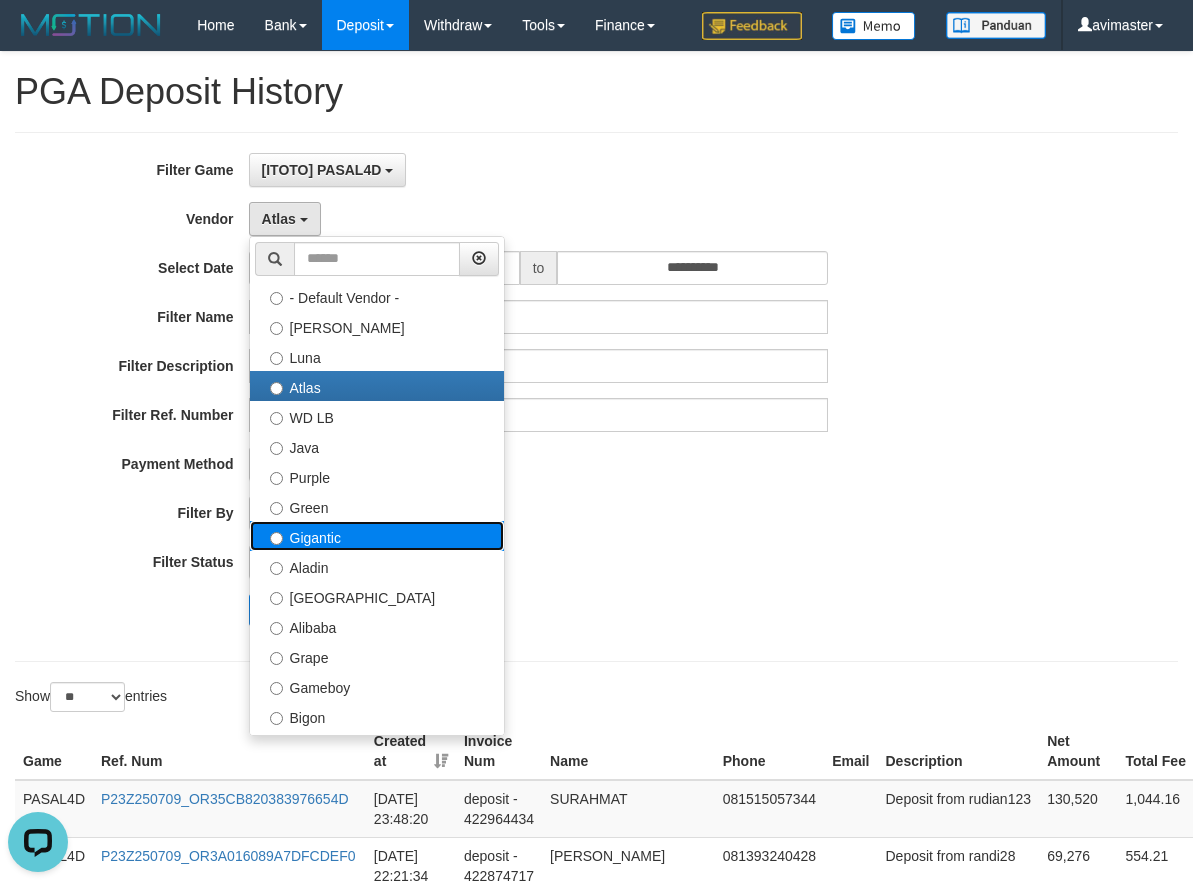 click on "Gigantic" at bounding box center [377, 536] 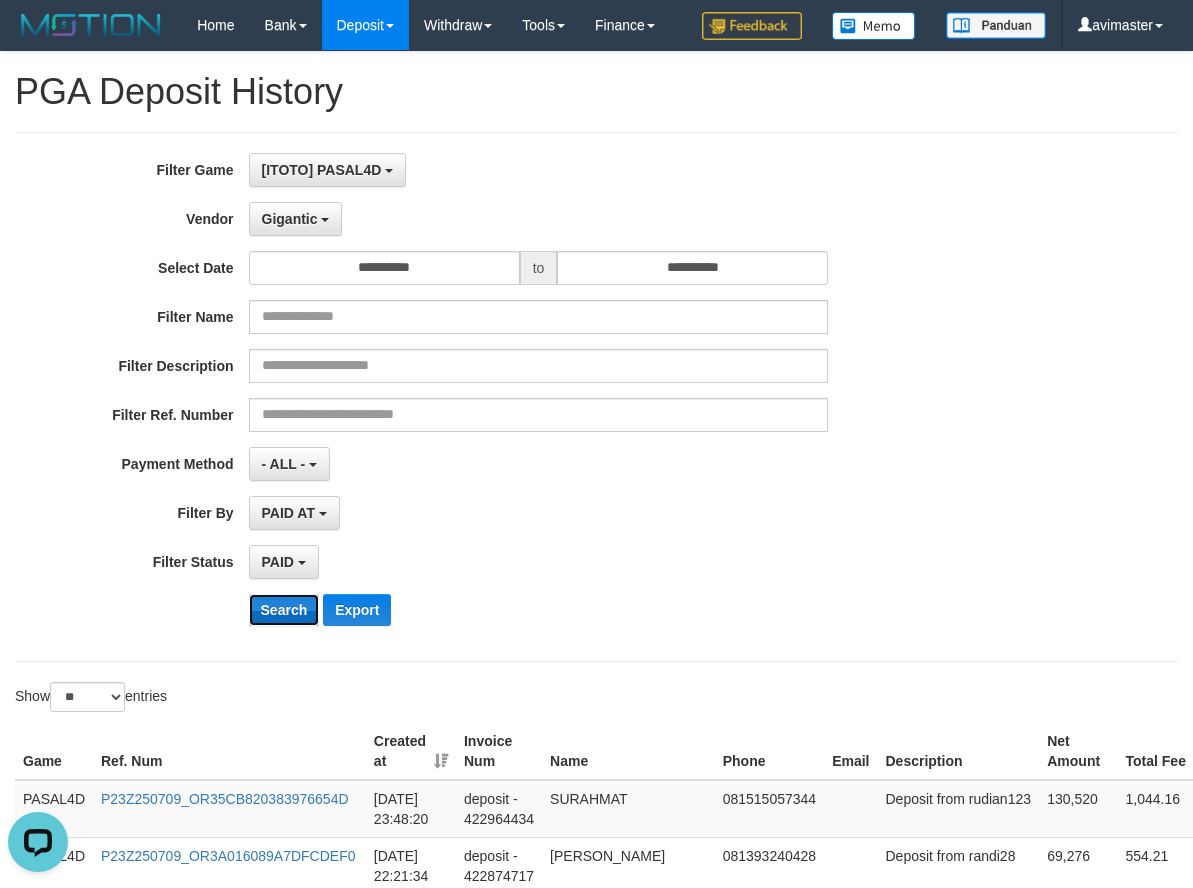 click on "Search" at bounding box center (284, 610) 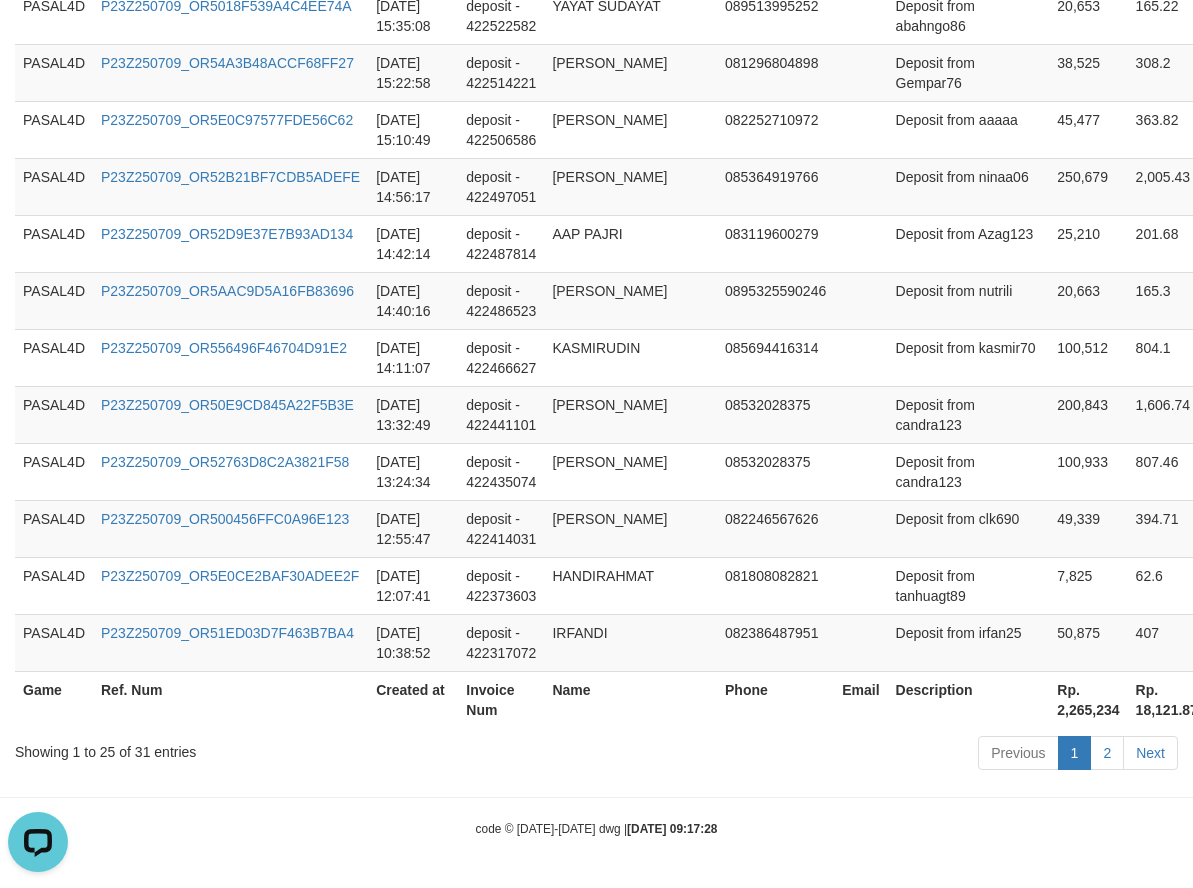 scroll, scrollTop: 1944, scrollLeft: 0, axis: vertical 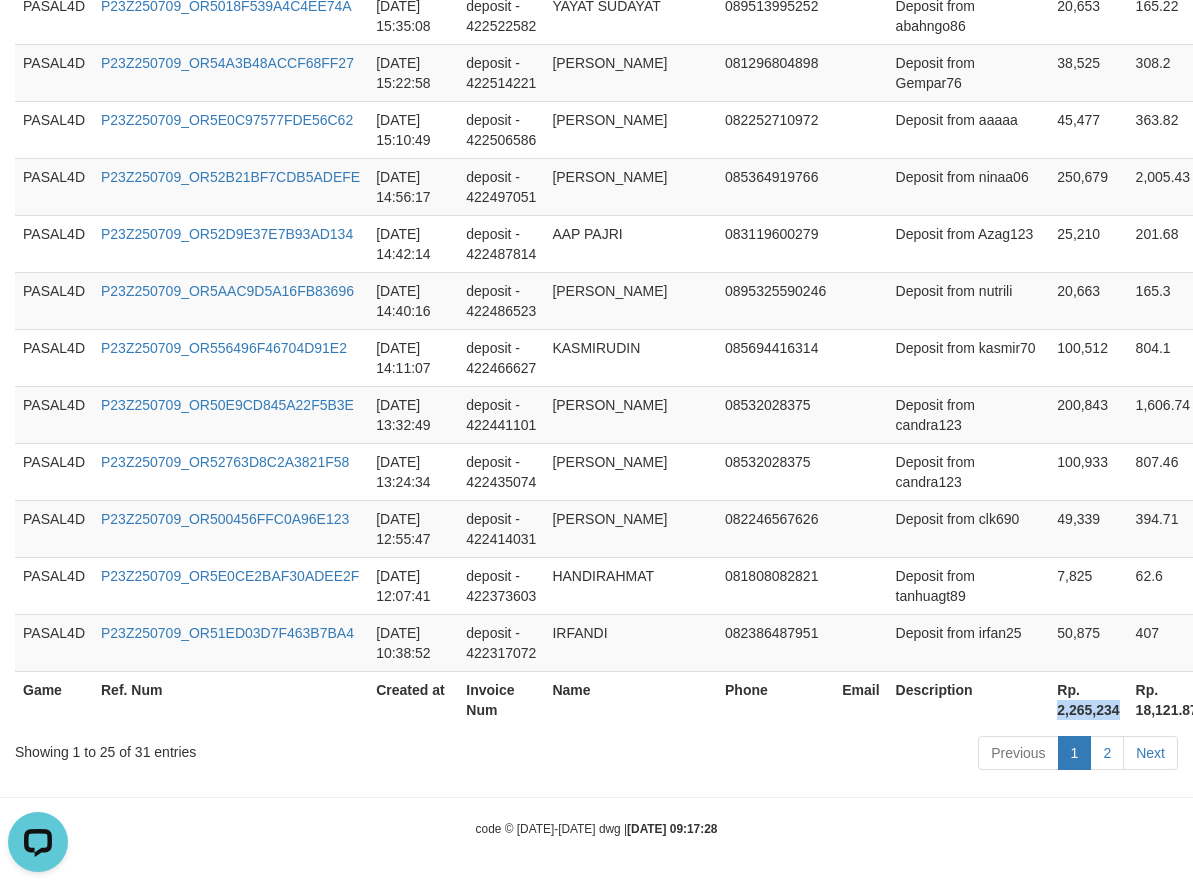 click on "Rp. 2,265,234" at bounding box center (1088, 699) 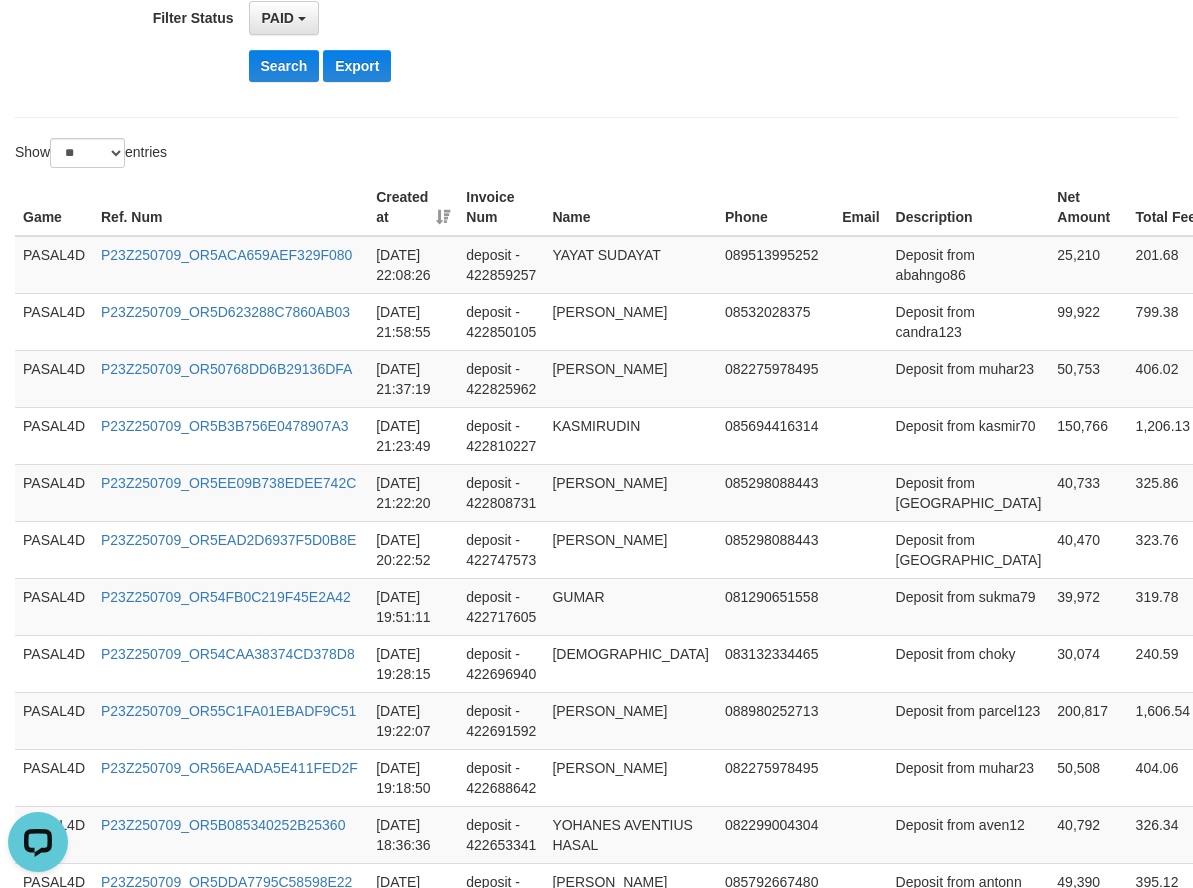 scroll, scrollTop: 144, scrollLeft: 0, axis: vertical 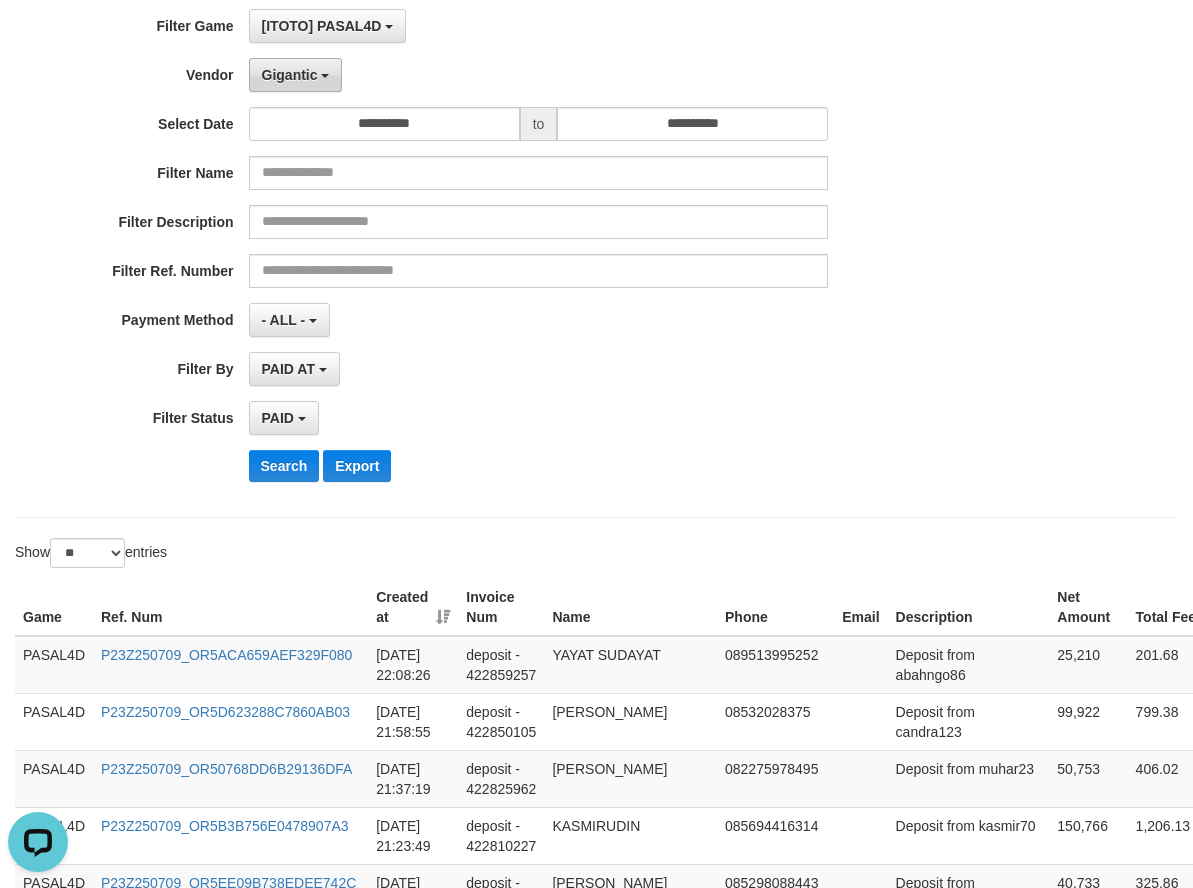 click on "Gigantic" at bounding box center (296, 75) 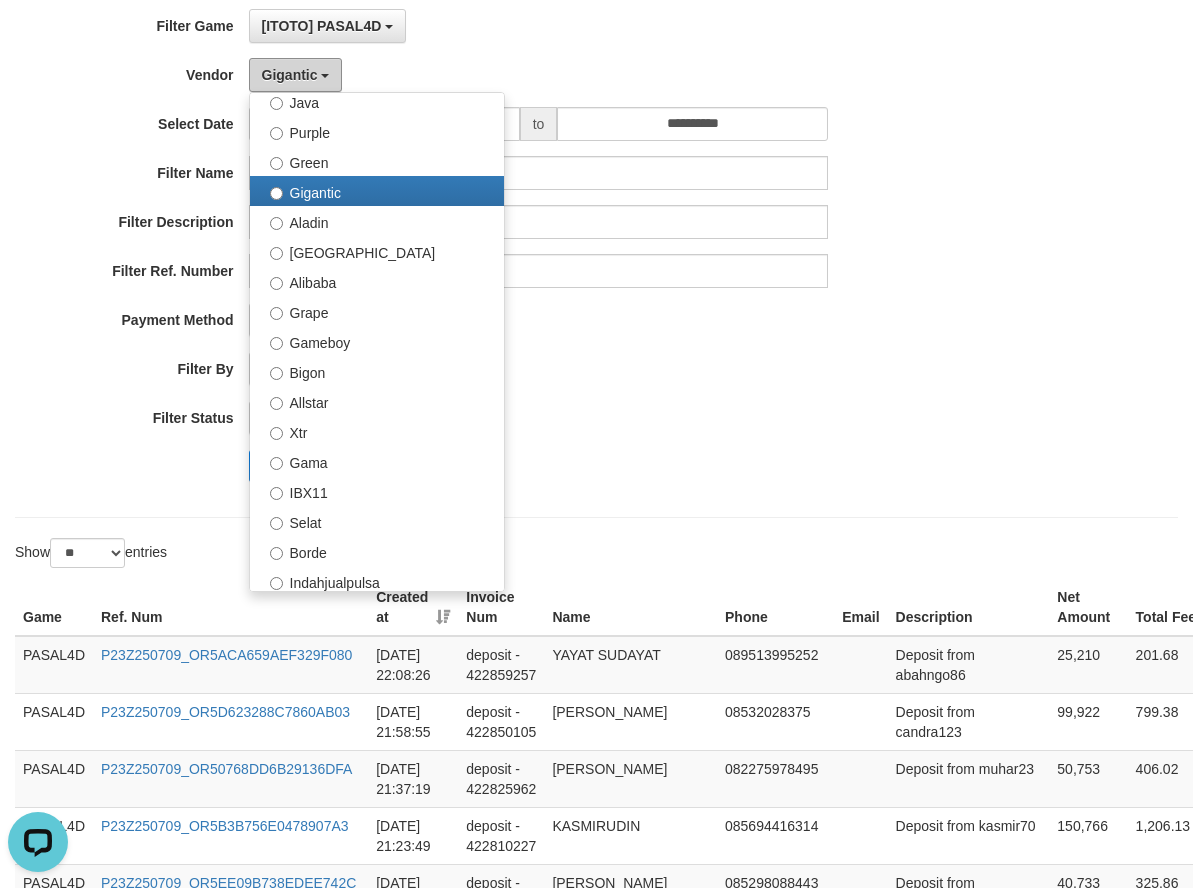 scroll, scrollTop: 400, scrollLeft: 0, axis: vertical 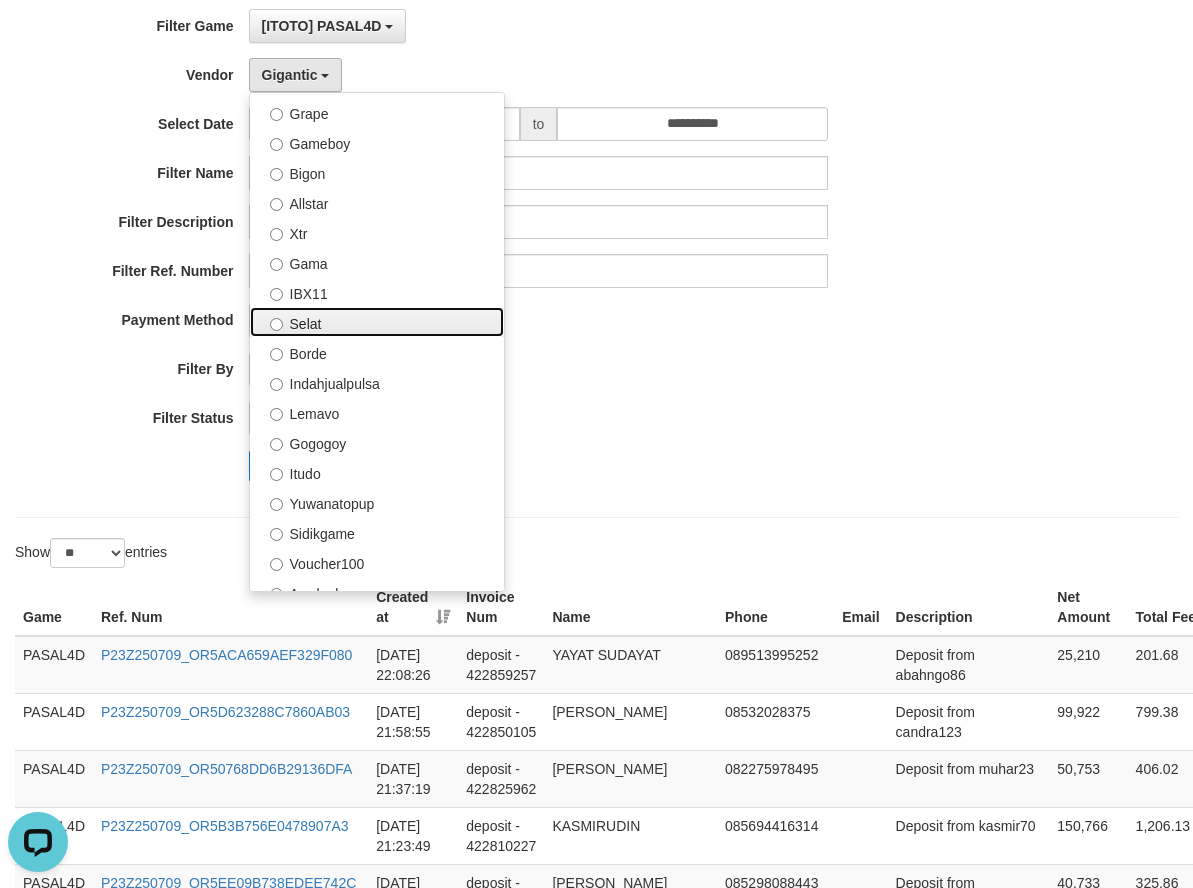 drag, startPoint x: 343, startPoint y: 357, endPoint x: 337, endPoint y: 368, distance: 12.529964 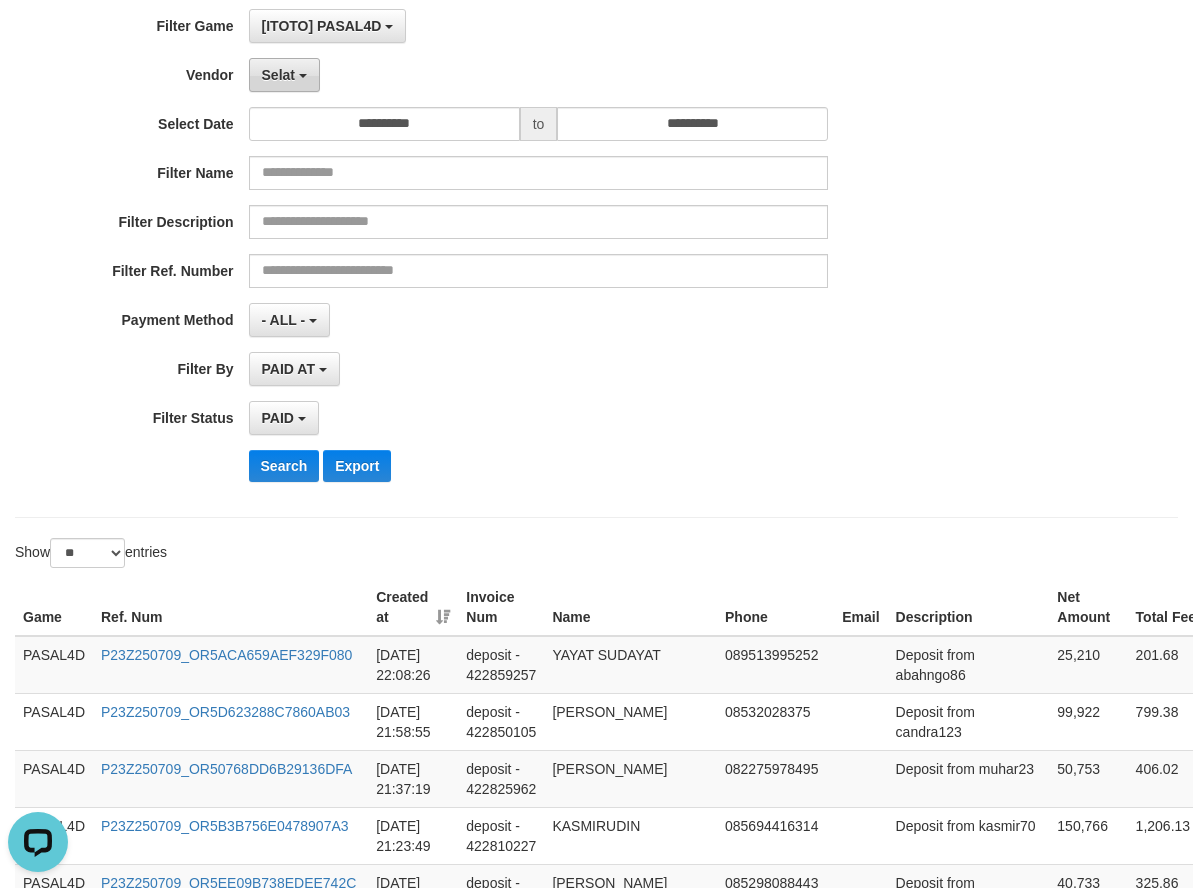 click on "Selat" at bounding box center (278, 75) 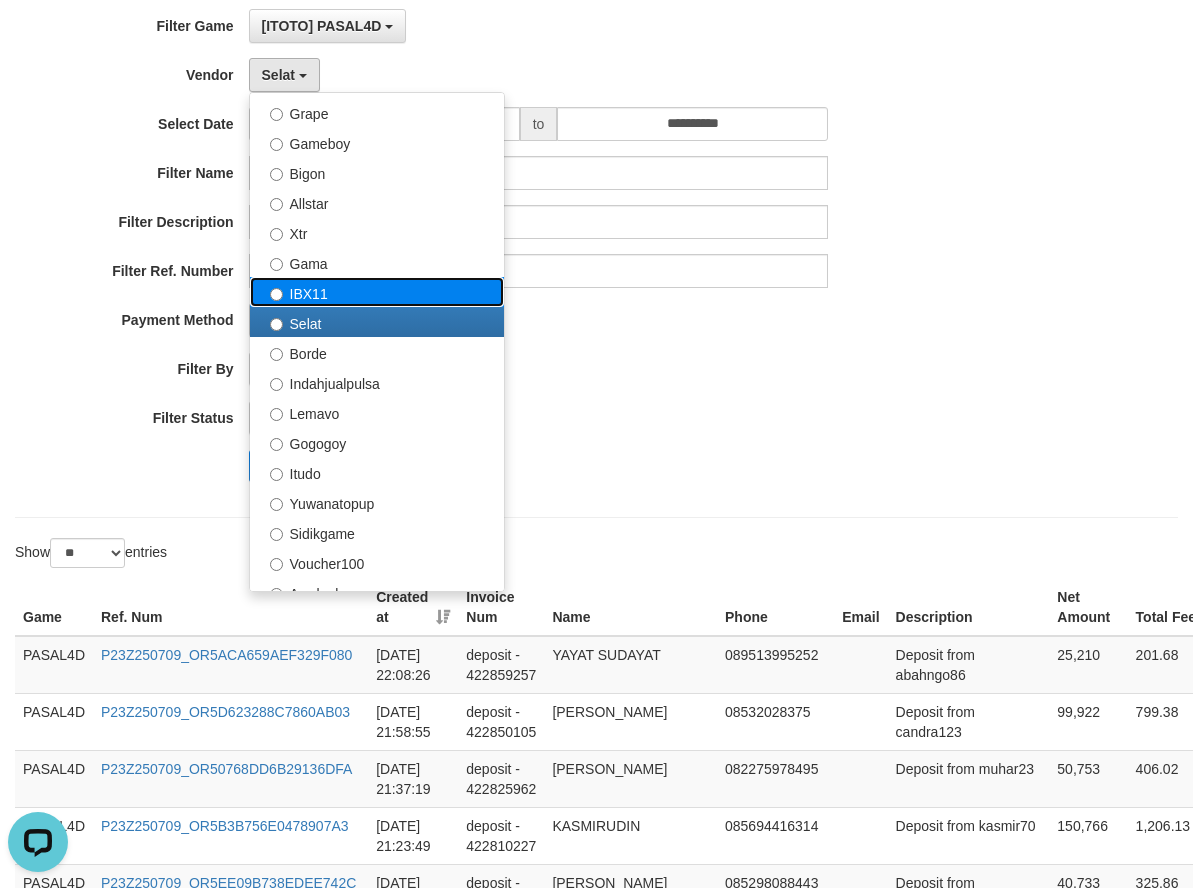 click on "IBX11" at bounding box center (377, 292) 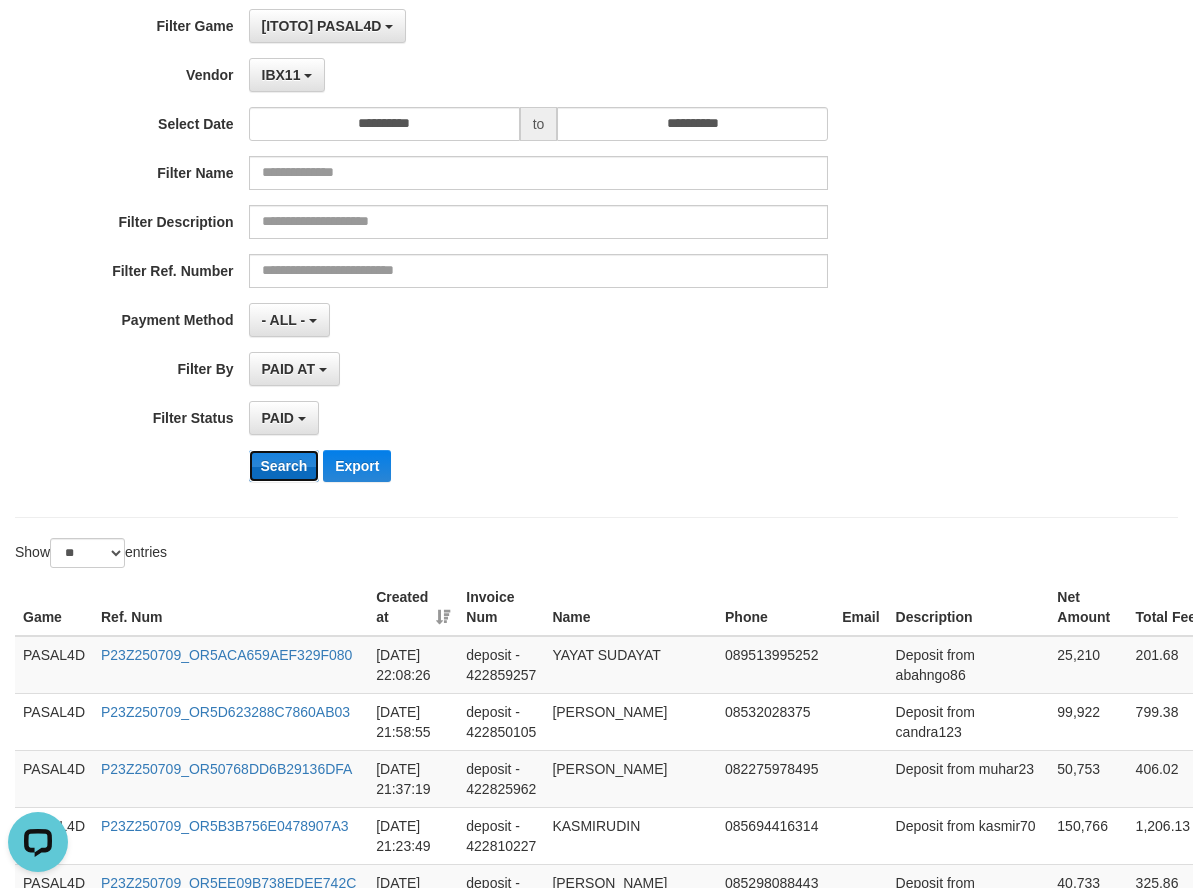 click on "Search" at bounding box center (284, 466) 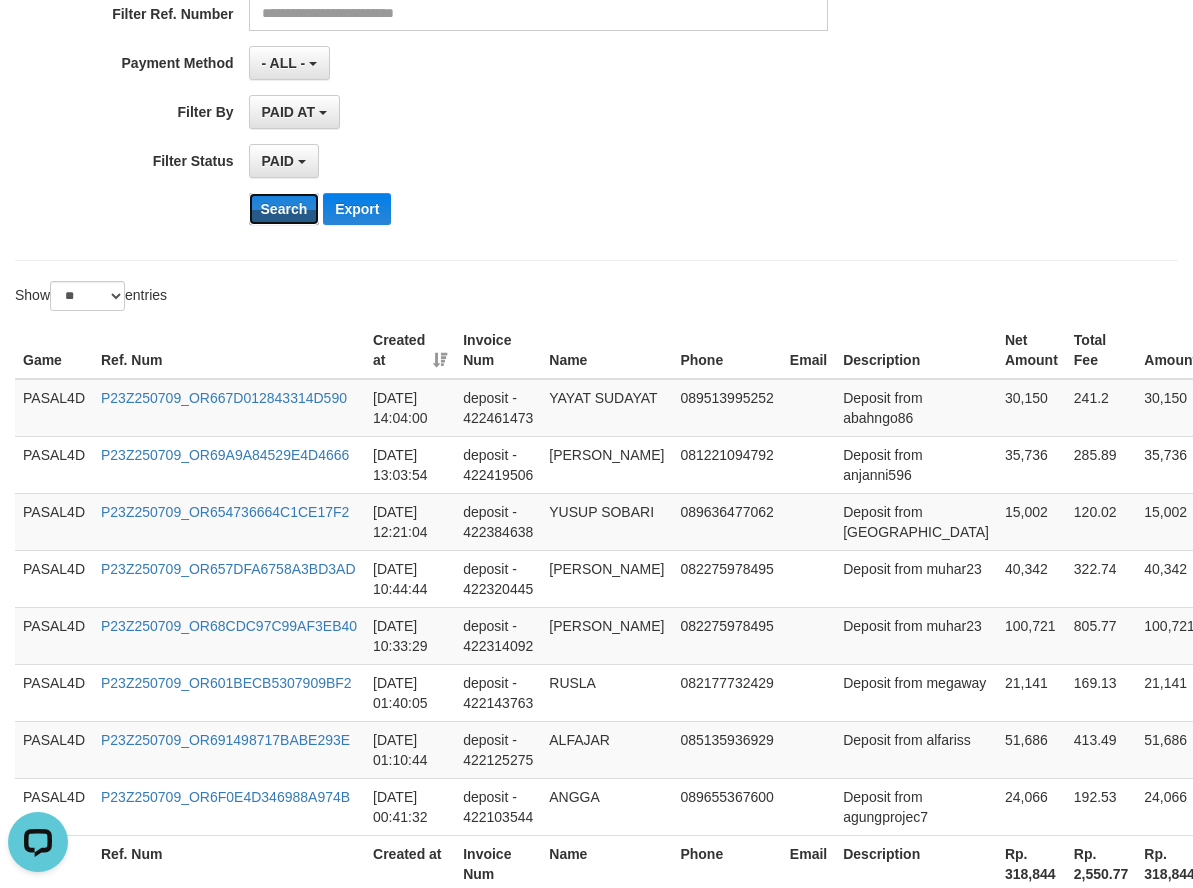 scroll, scrollTop: 615, scrollLeft: 0, axis: vertical 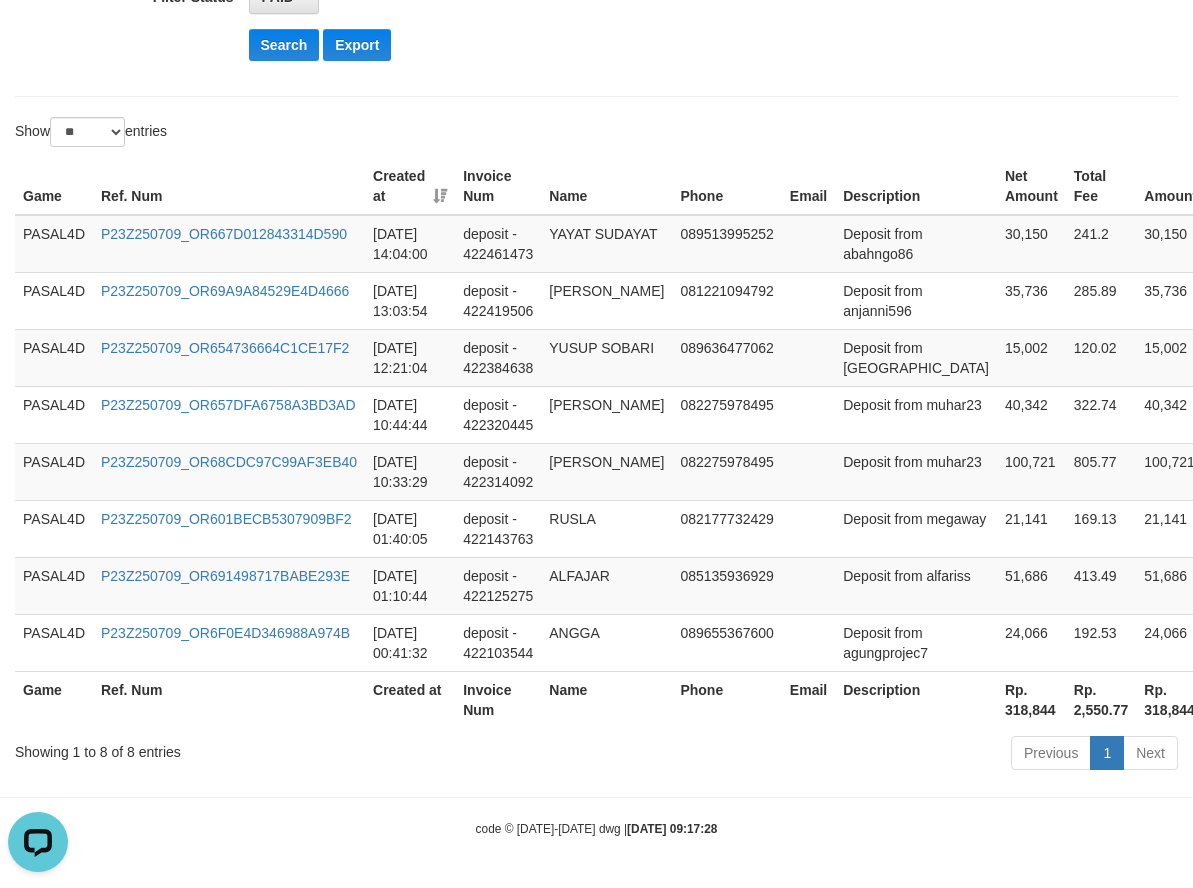 click on "Rp. 318,844" at bounding box center (1031, 699) 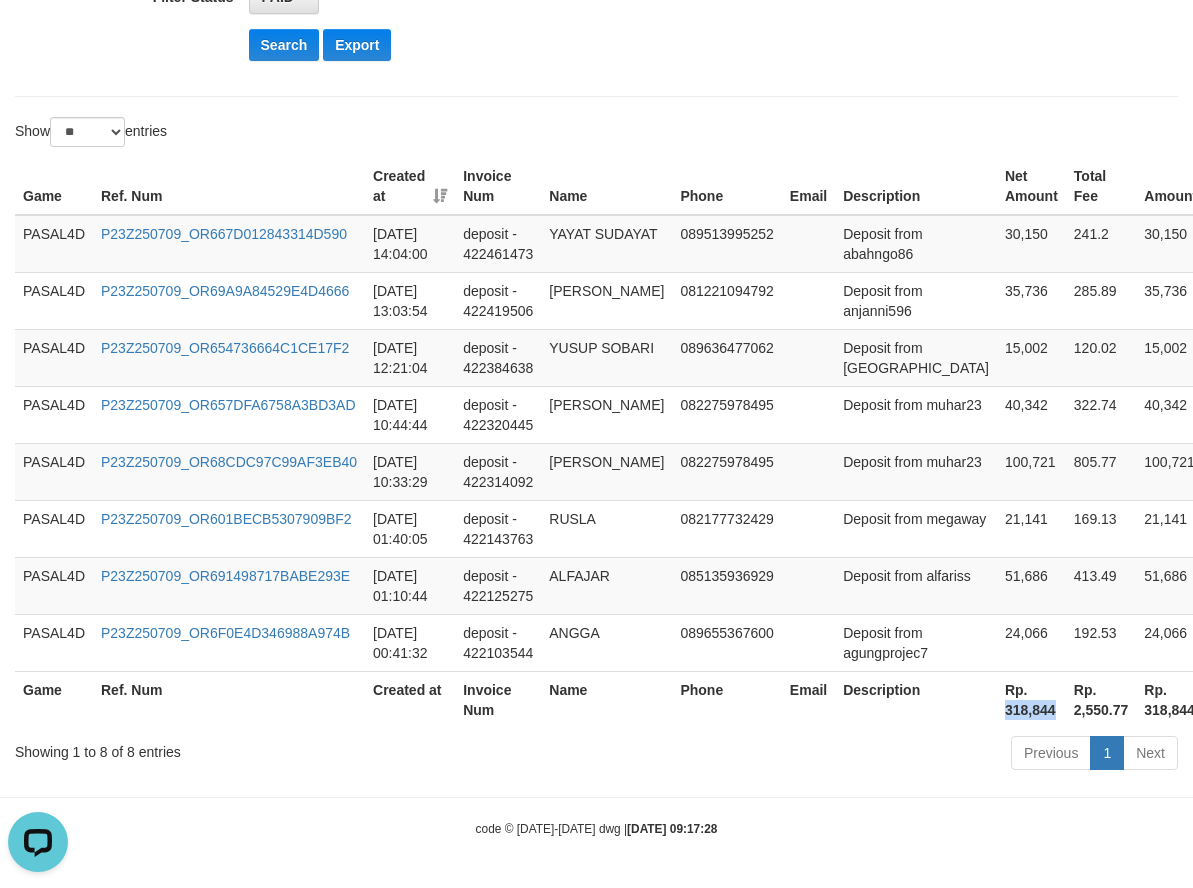 click on "Rp. 318,844" at bounding box center [1031, 699] 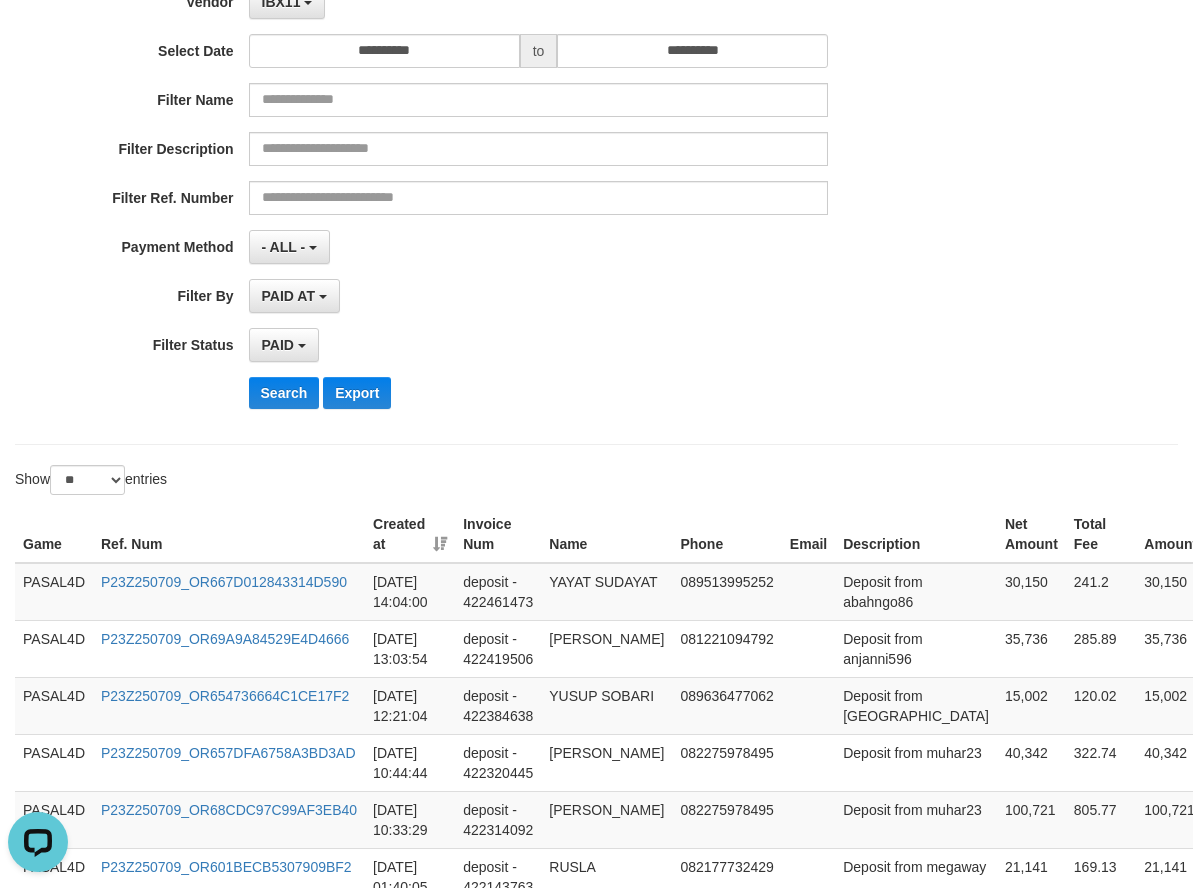 scroll, scrollTop: 0, scrollLeft: 0, axis: both 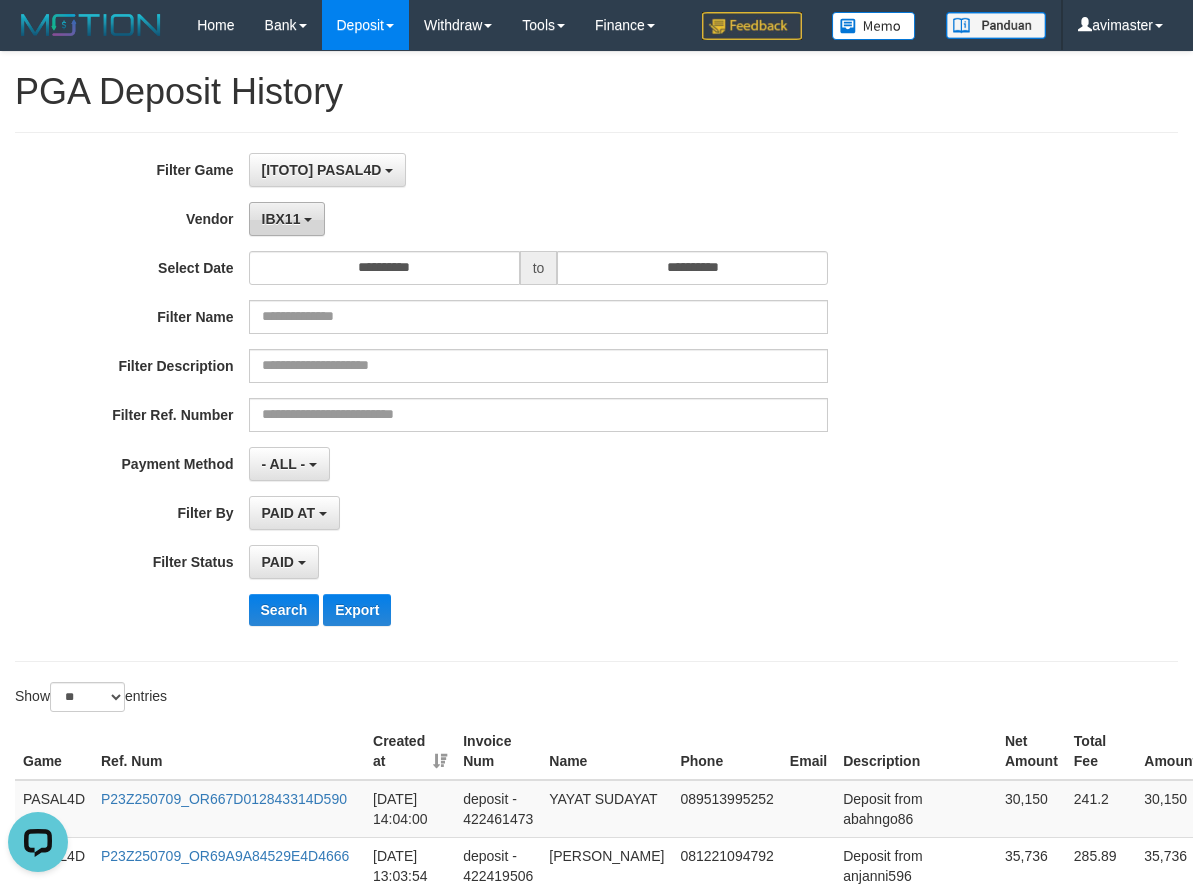 click on "IBX11" at bounding box center (281, 219) 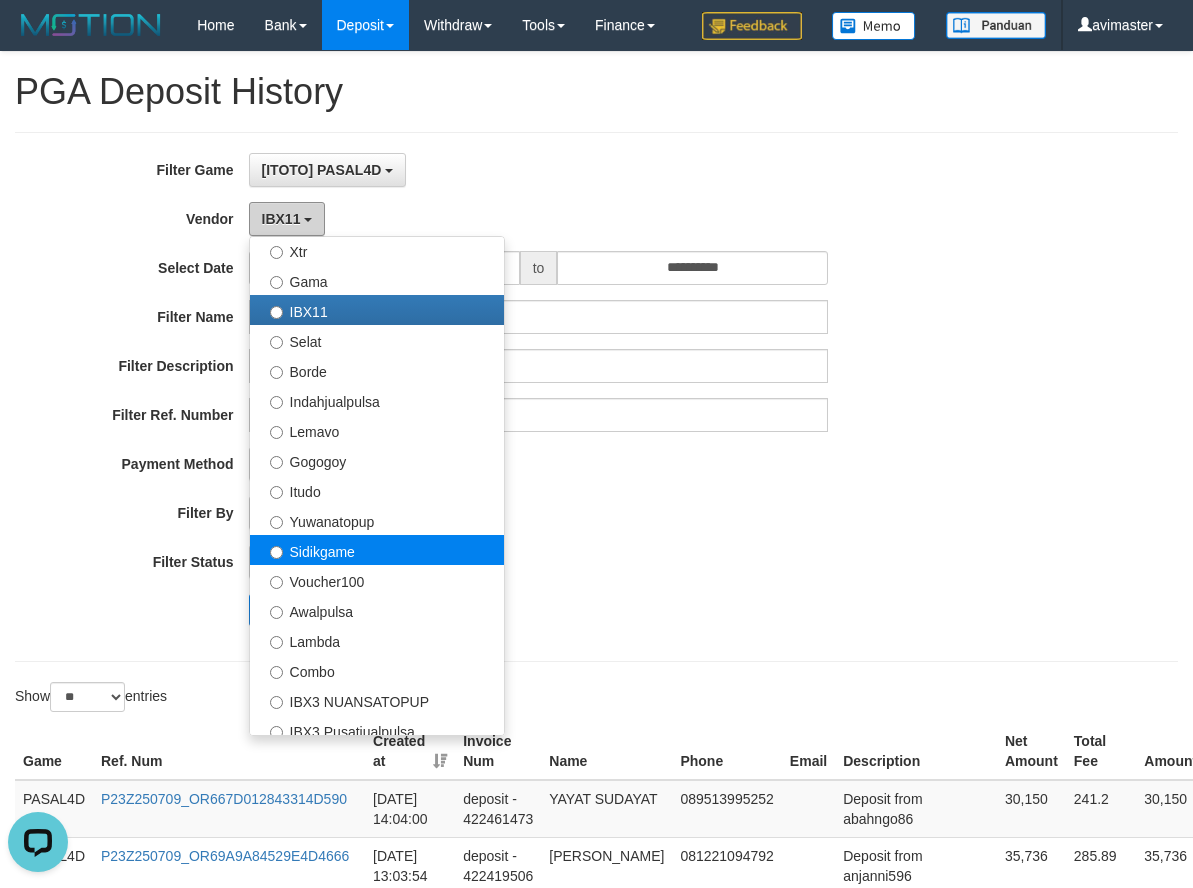 scroll, scrollTop: 686, scrollLeft: 0, axis: vertical 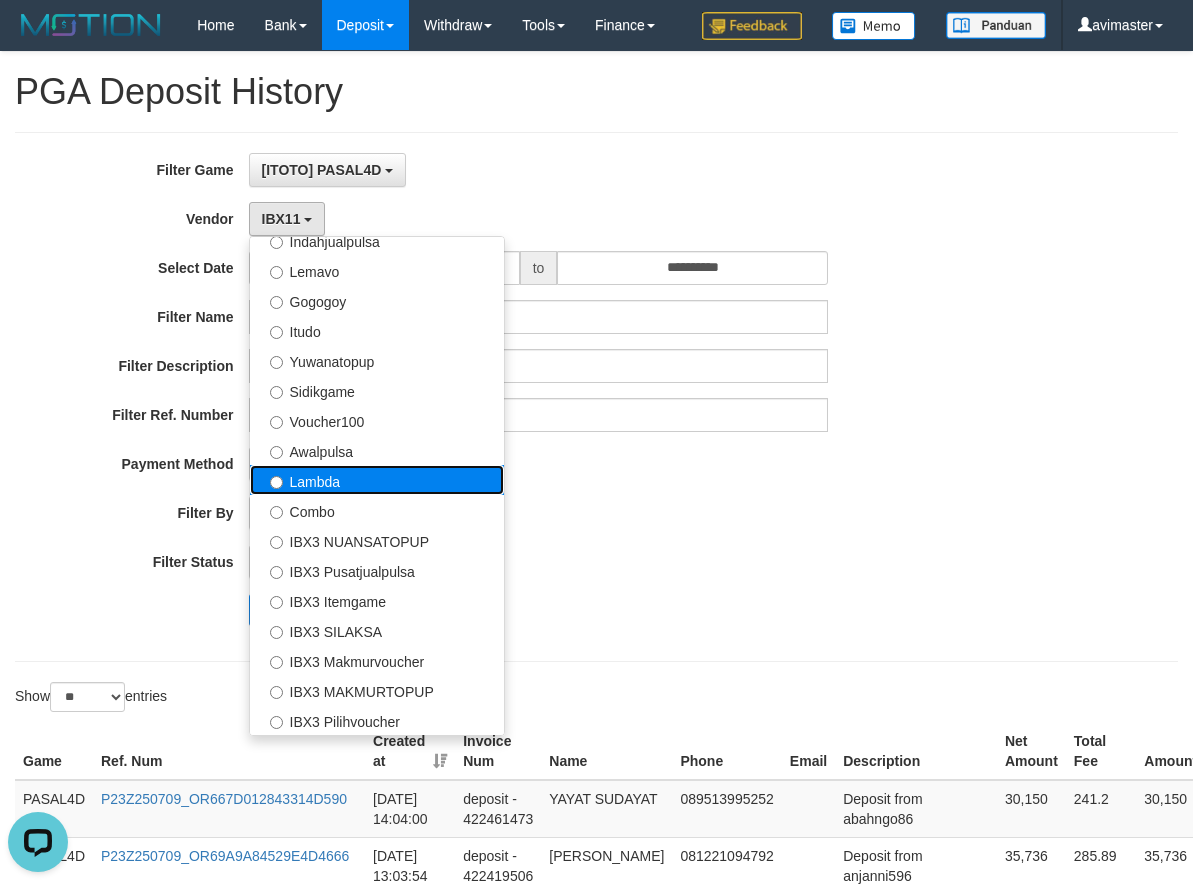 click on "Lambda" at bounding box center (377, 480) 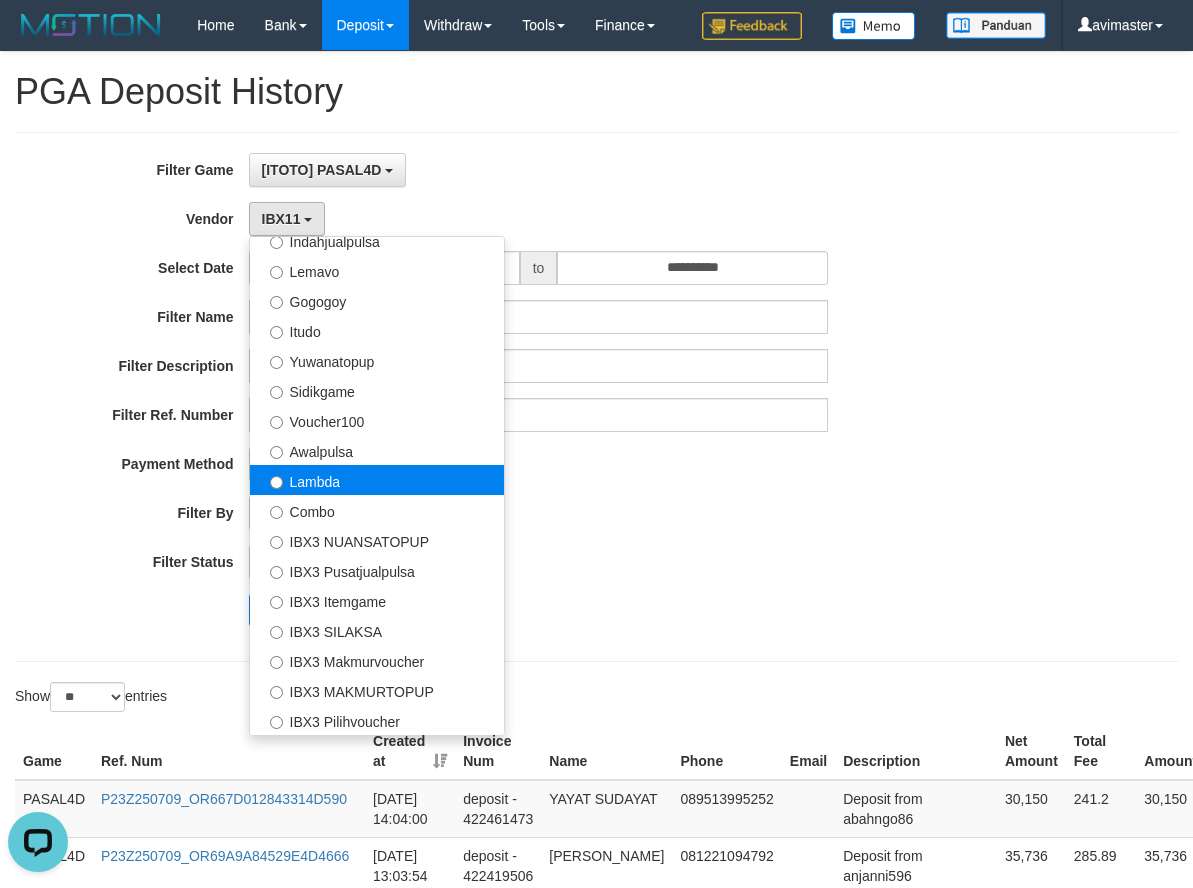 select on "**********" 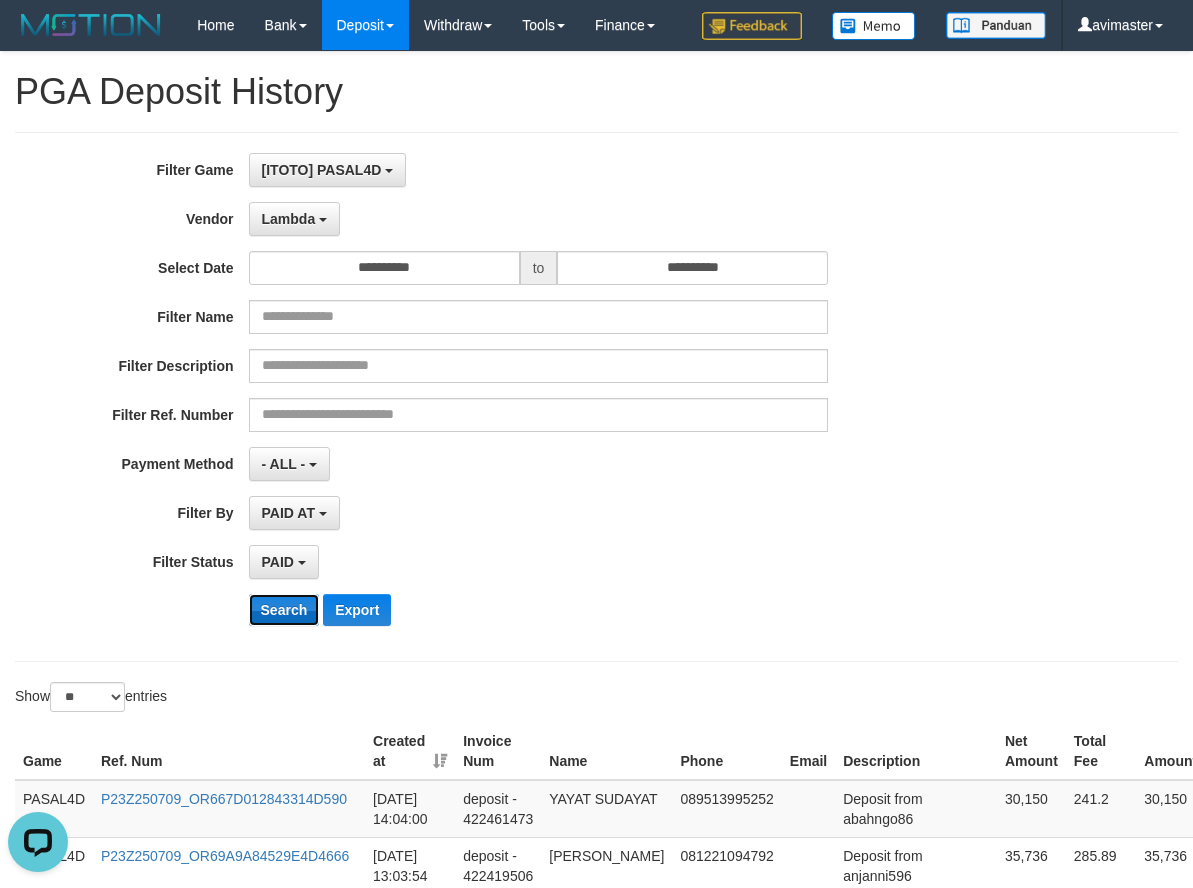 click on "Search" at bounding box center (284, 610) 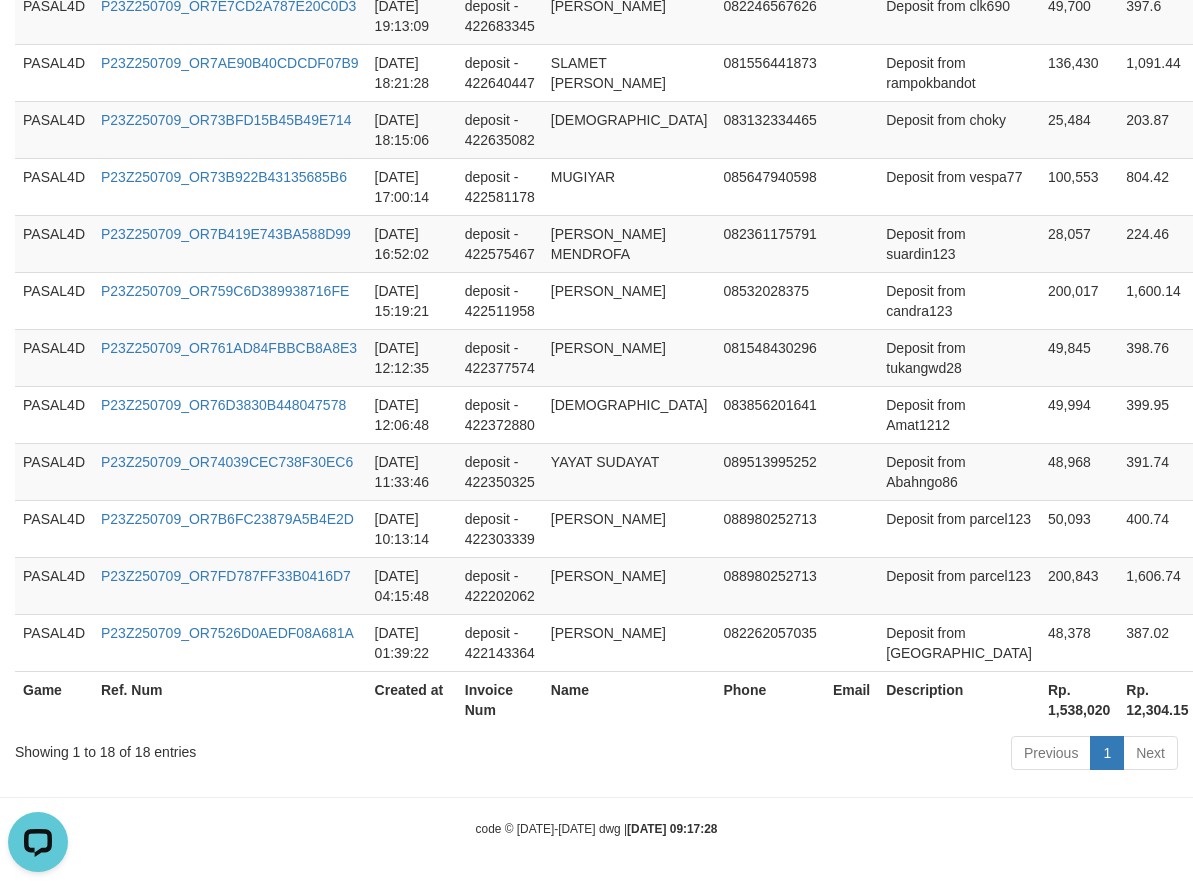 scroll, scrollTop: 1265, scrollLeft: 0, axis: vertical 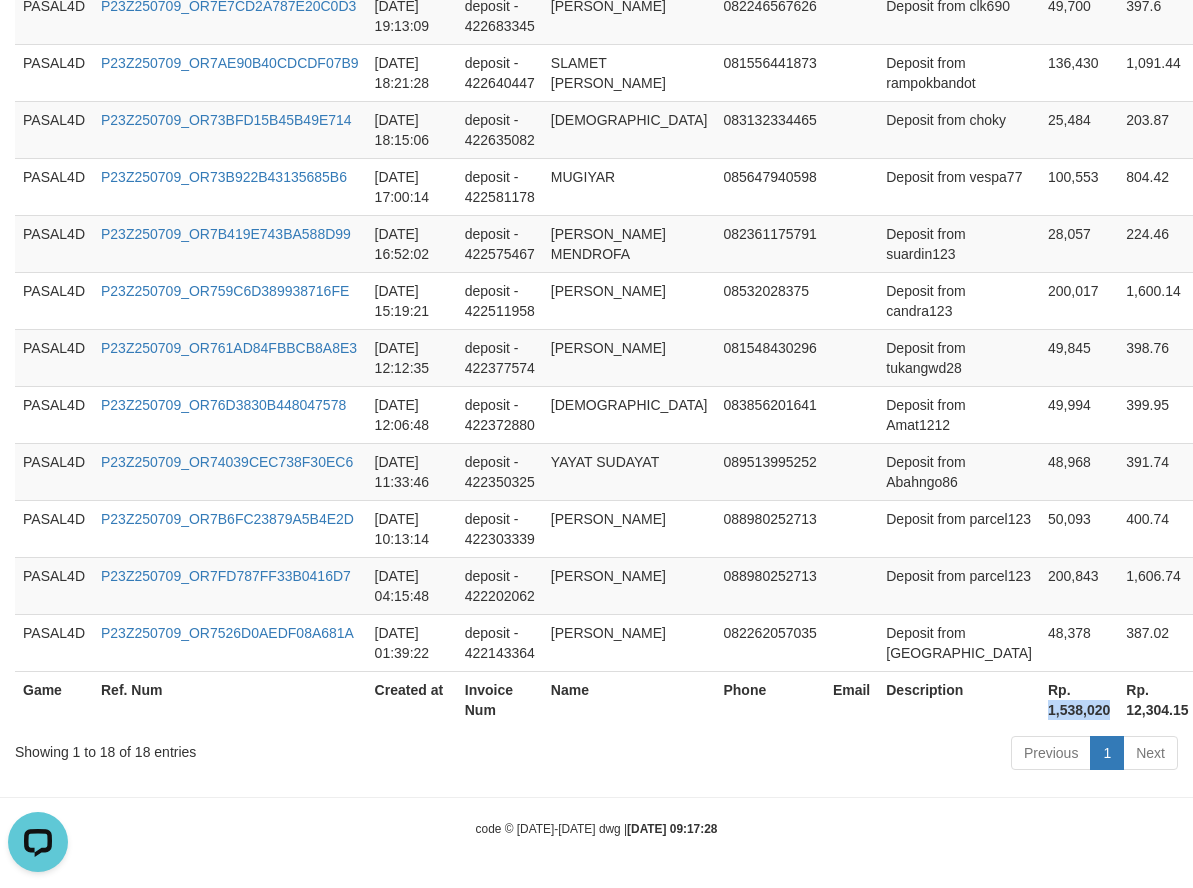click on "Rp. 1,538,020" at bounding box center [1079, 699] 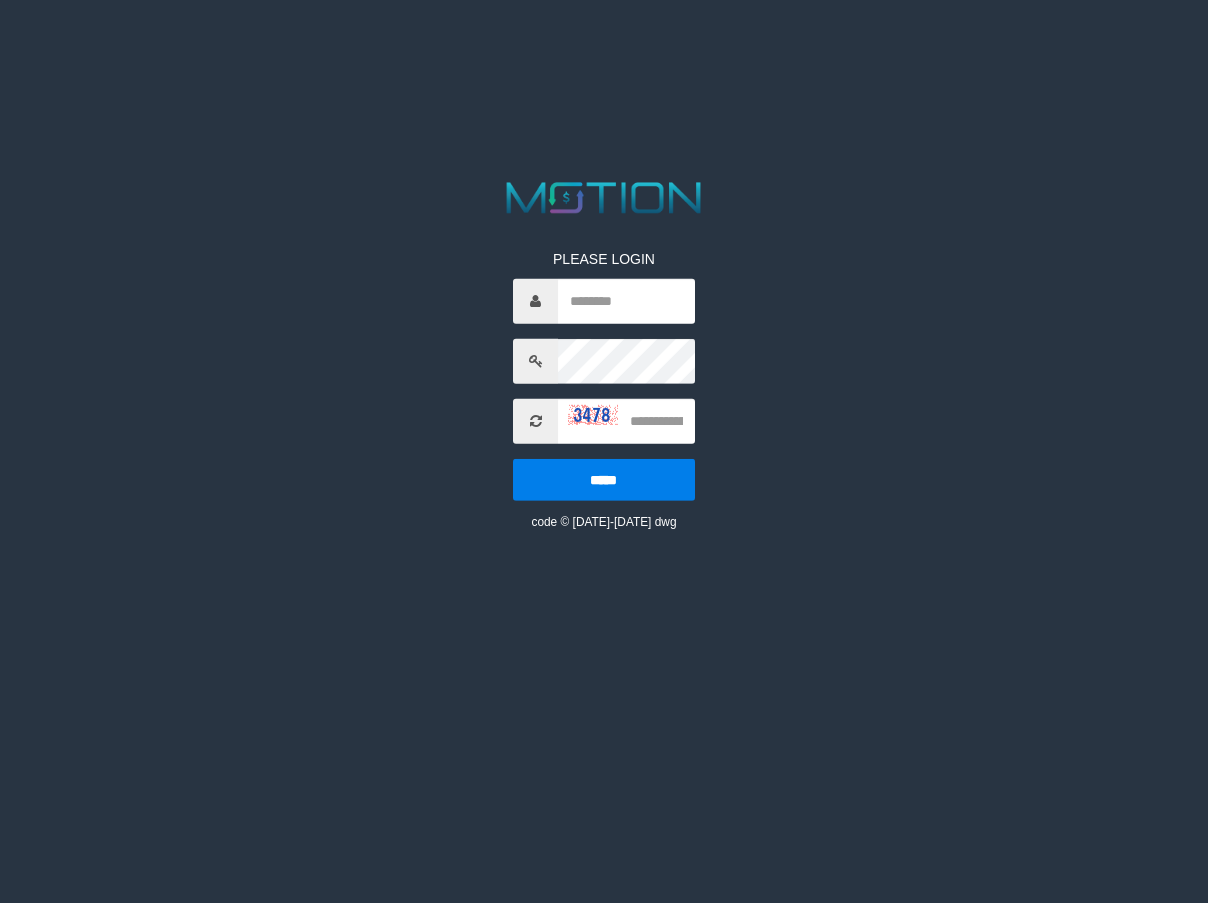 scroll, scrollTop: 0, scrollLeft: 0, axis: both 